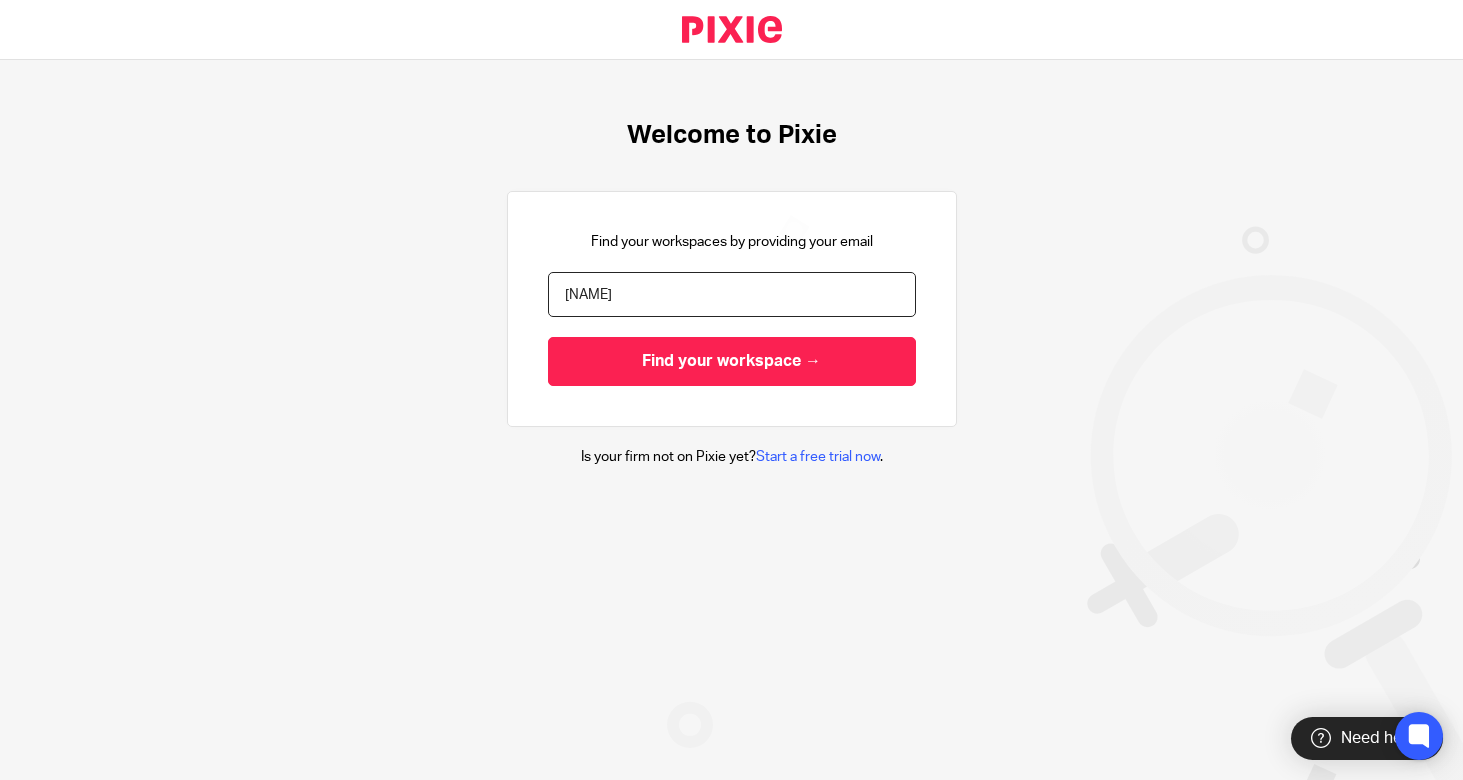 scroll, scrollTop: 0, scrollLeft: 0, axis: both 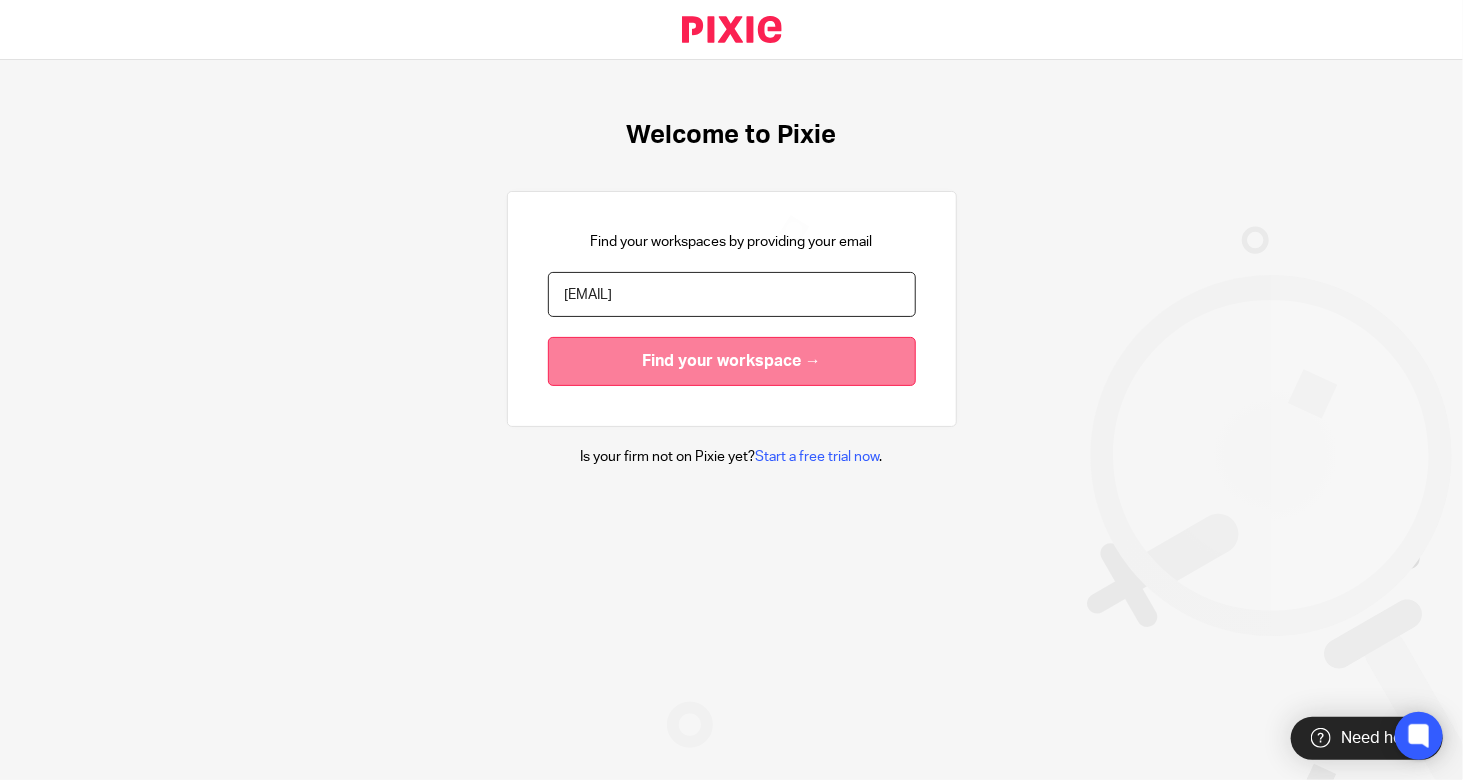 type on "daneen@pixelaccounting.com" 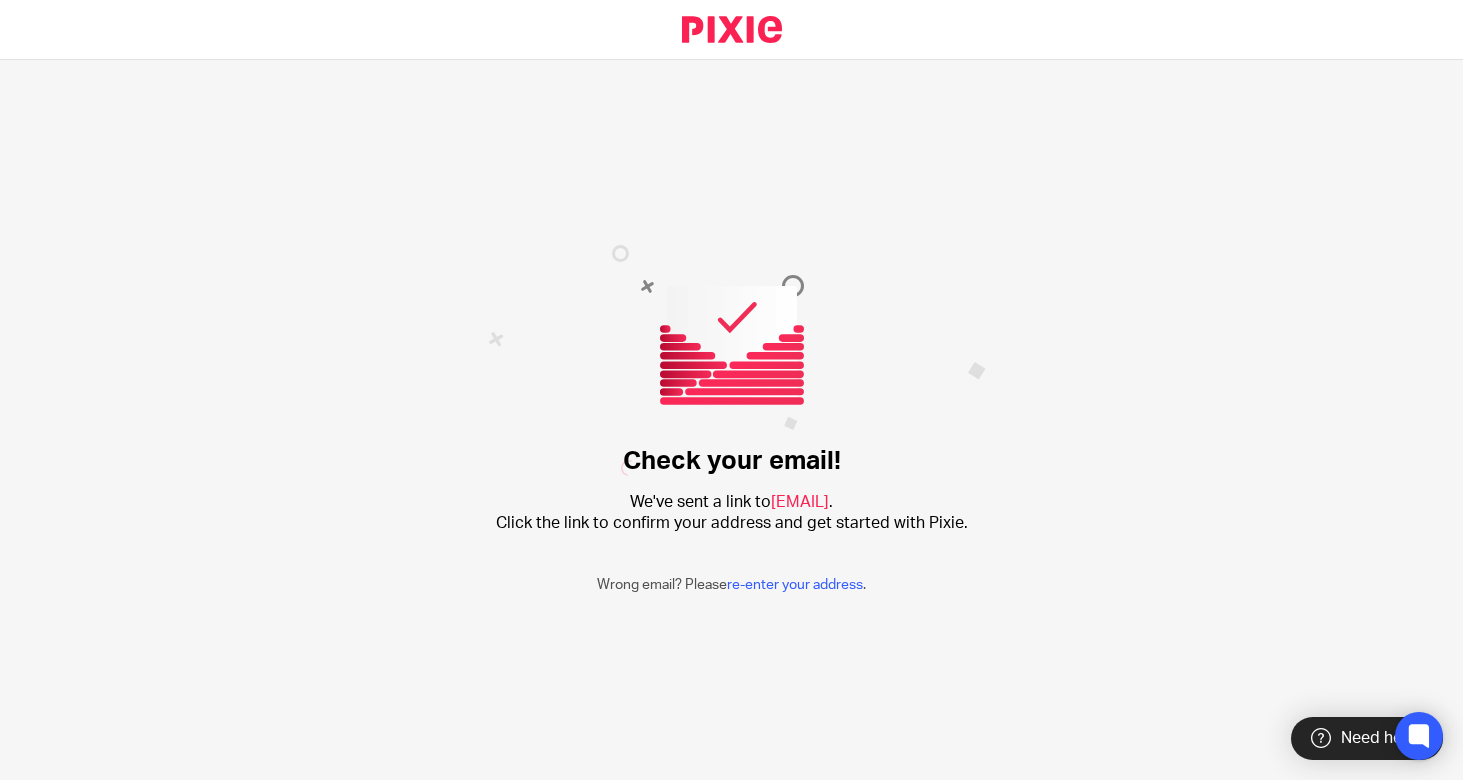 scroll, scrollTop: 0, scrollLeft: 0, axis: both 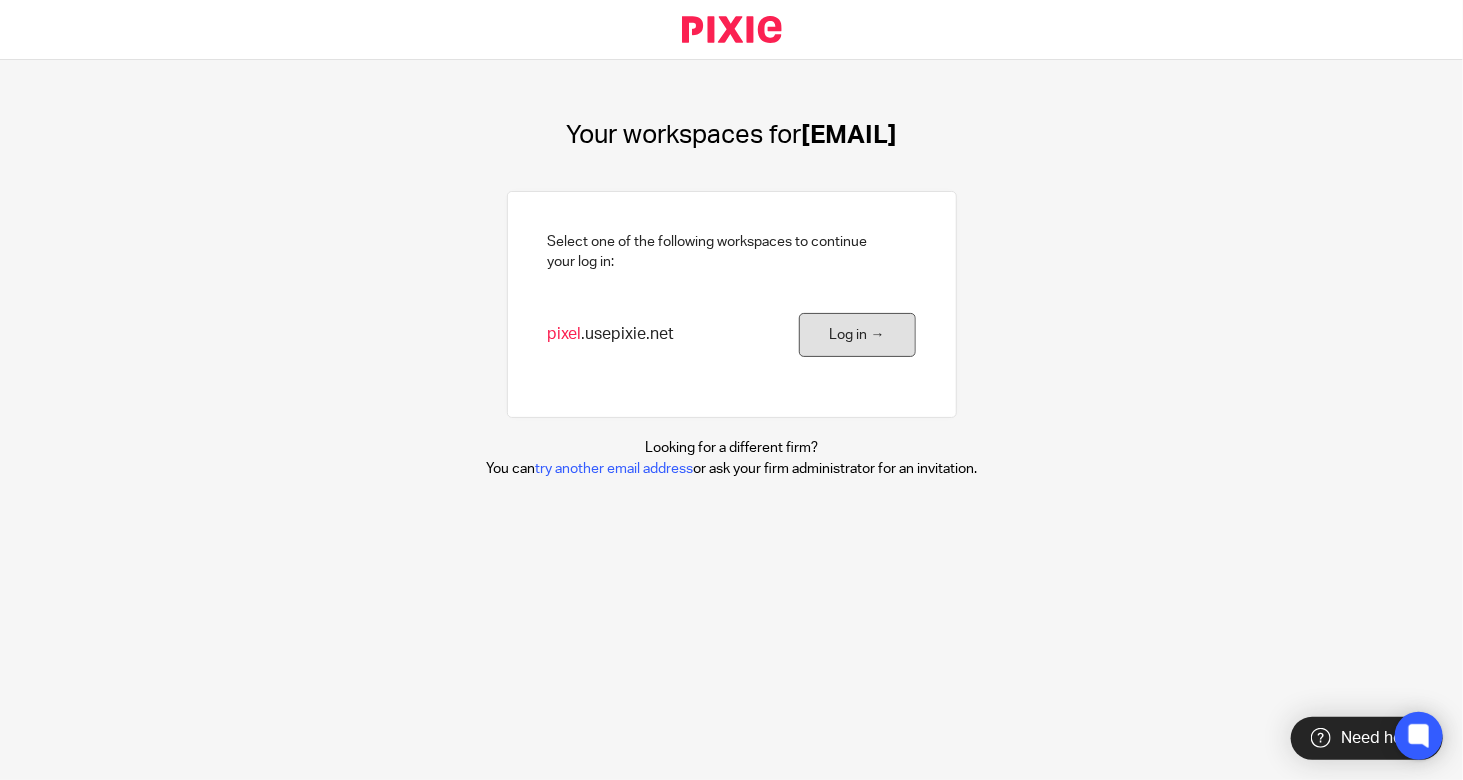 click on "Log in →" at bounding box center (857, 335) 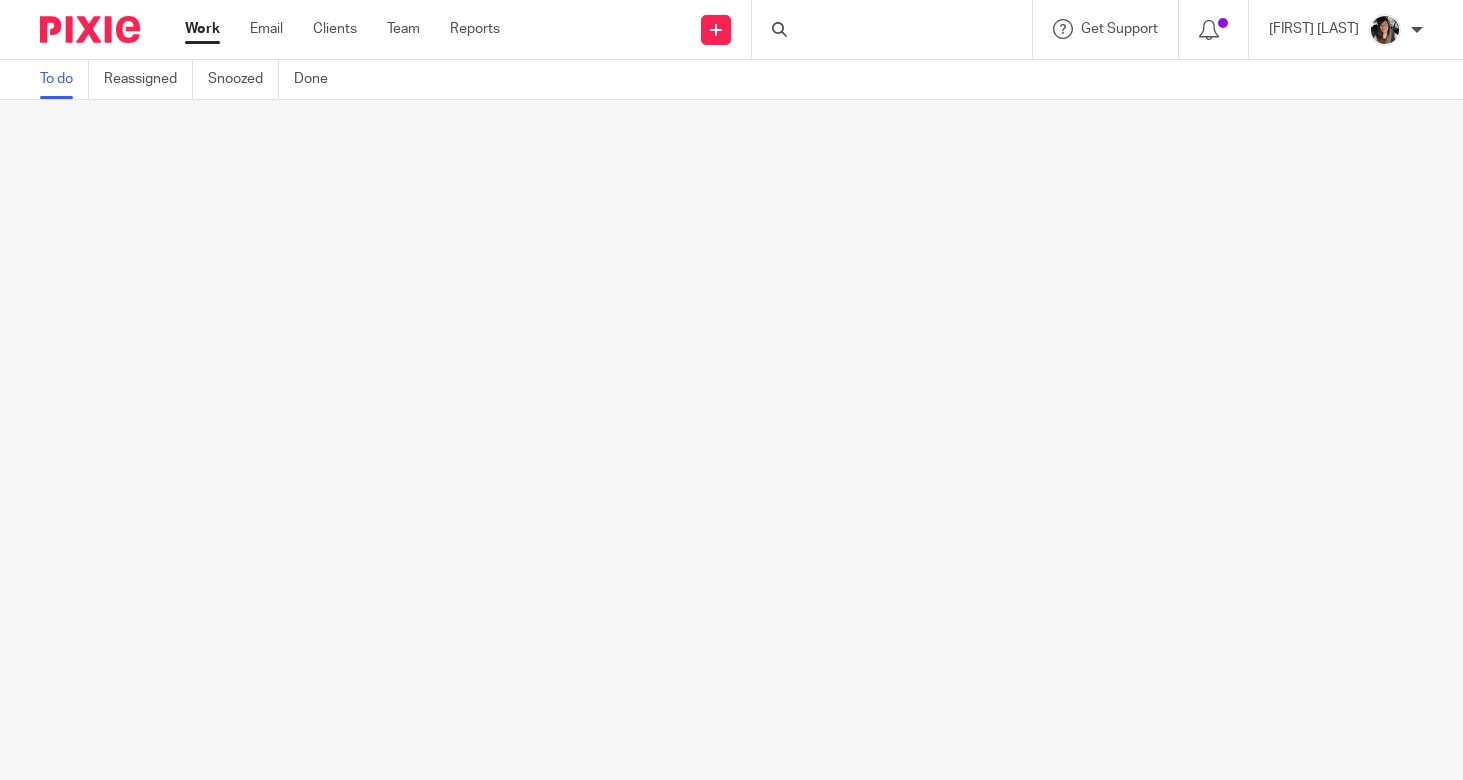 scroll, scrollTop: 0, scrollLeft: 0, axis: both 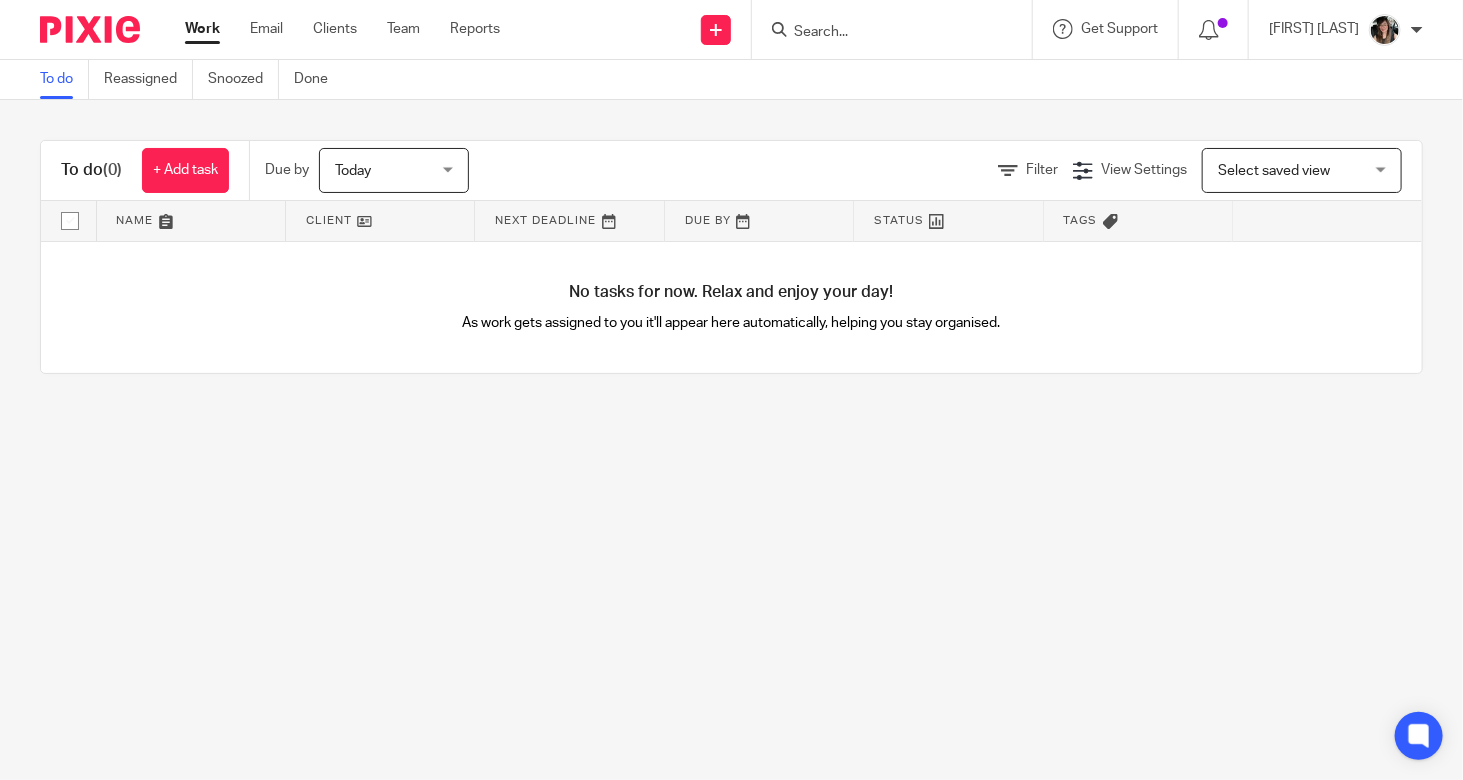 click at bounding box center (1385, 30) 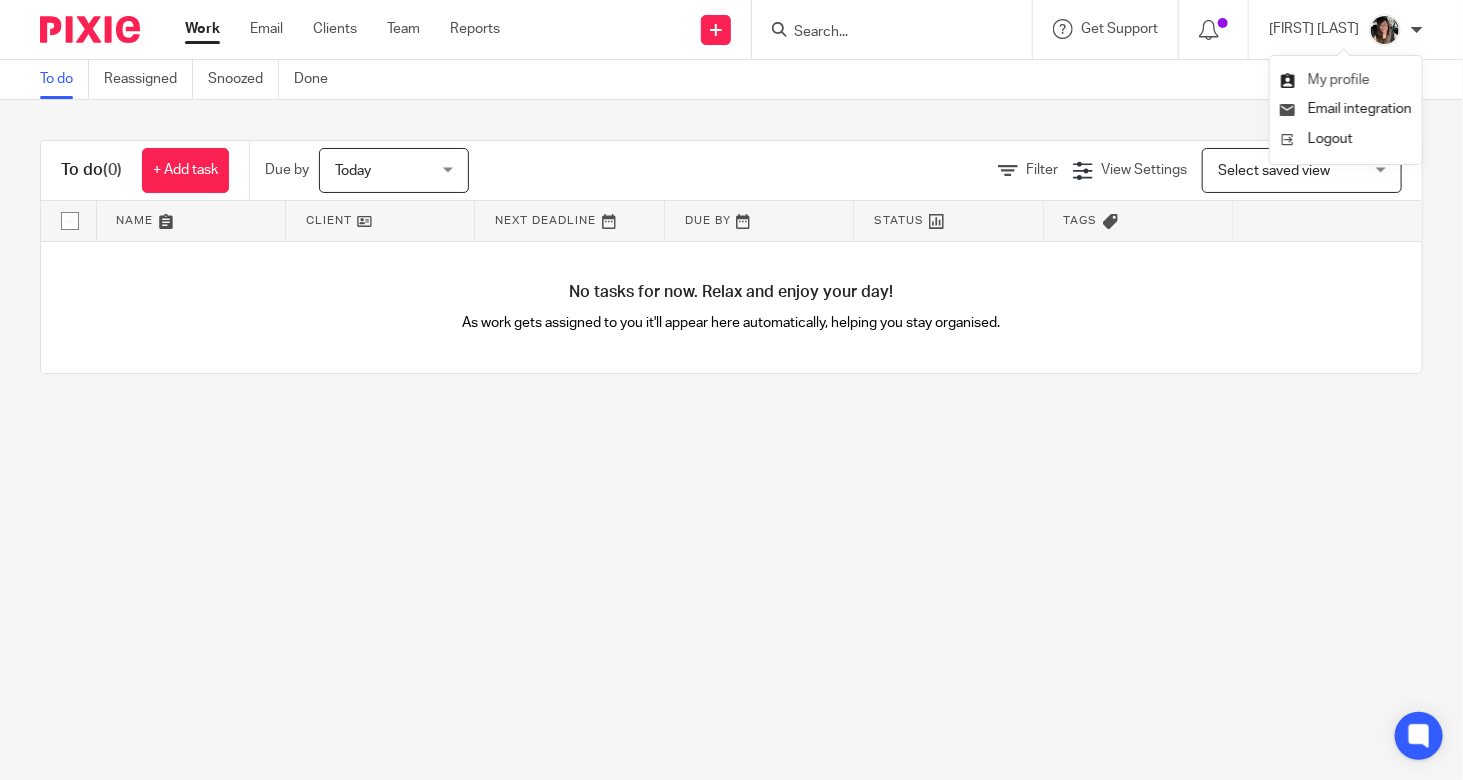 click on "My profile" at bounding box center (1339, 80) 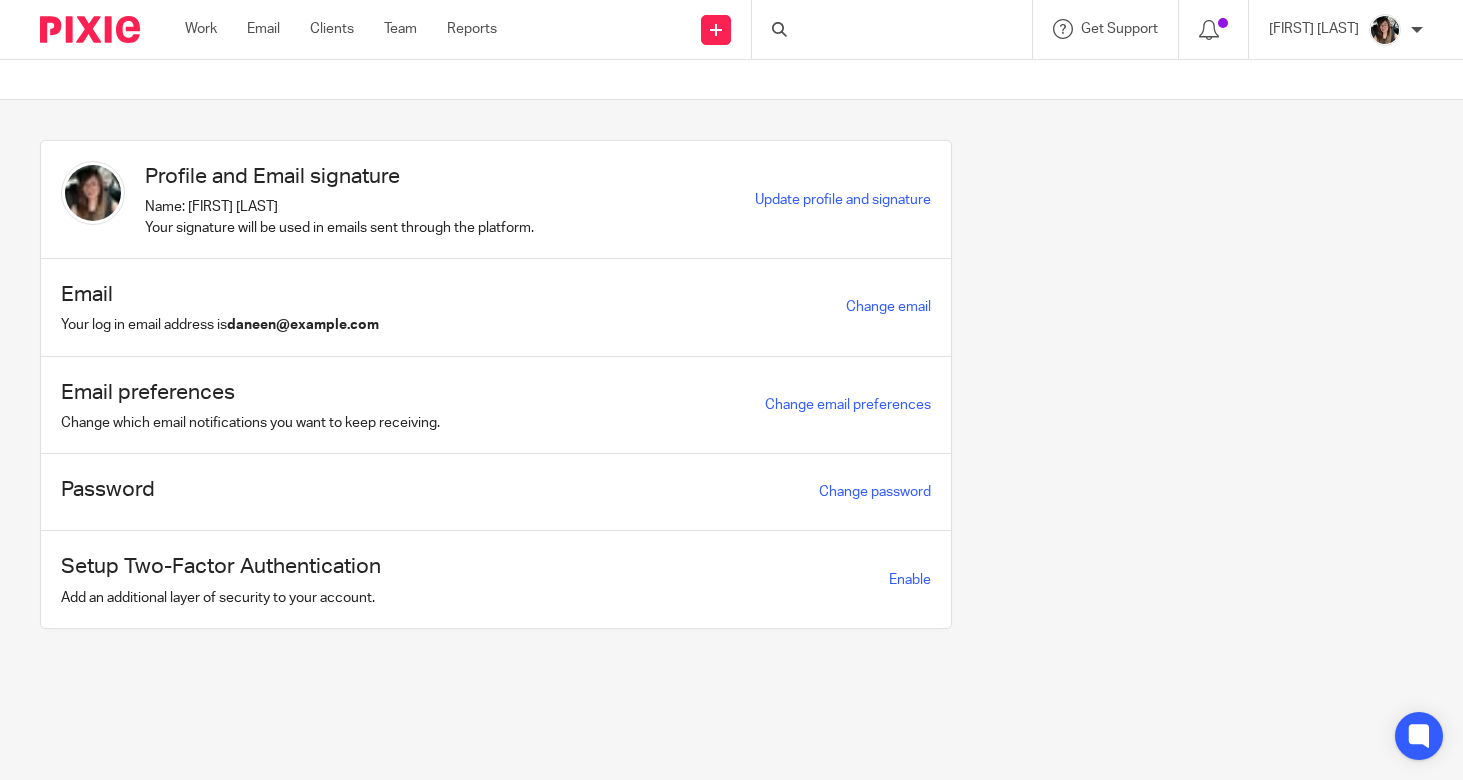scroll, scrollTop: 0, scrollLeft: 0, axis: both 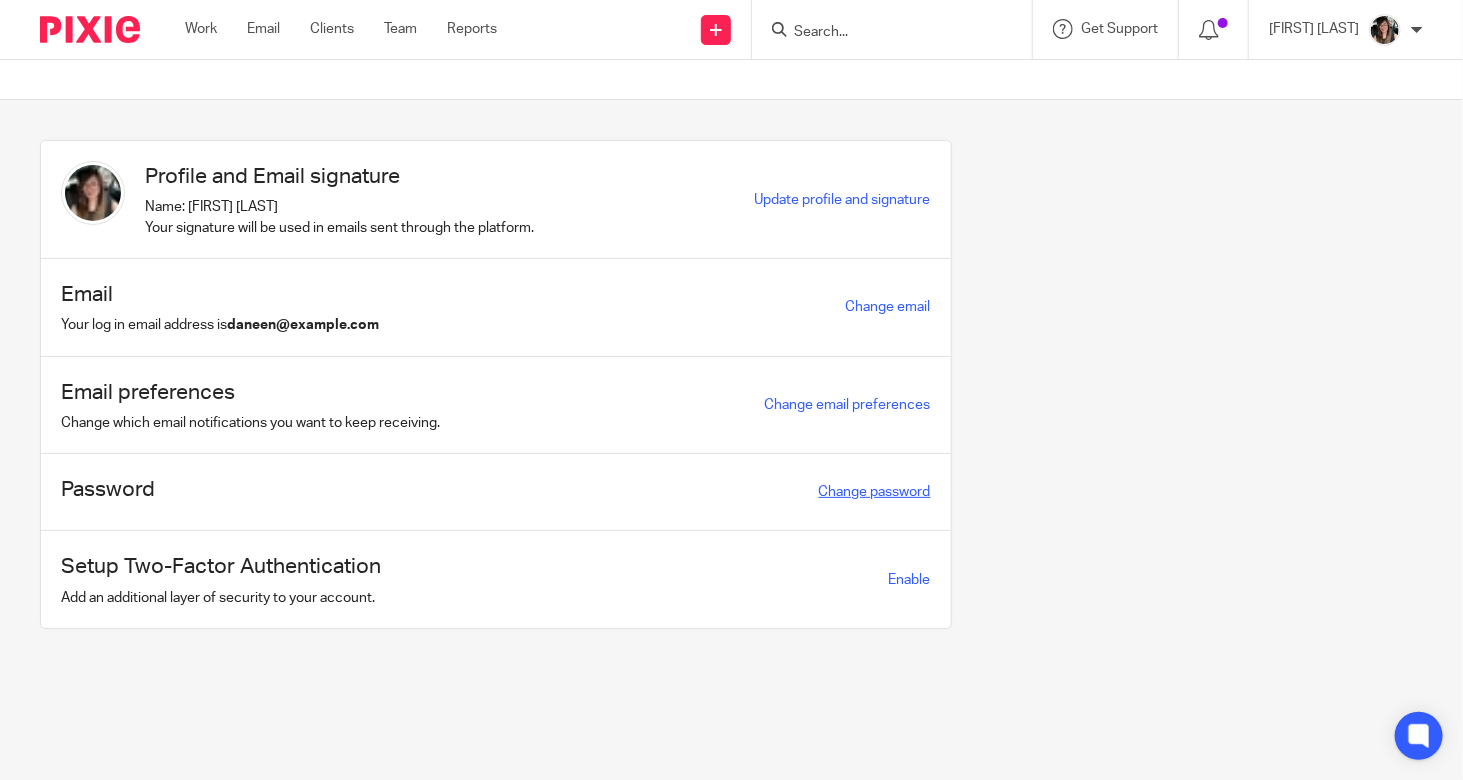 click on "Change password" at bounding box center [875, 492] 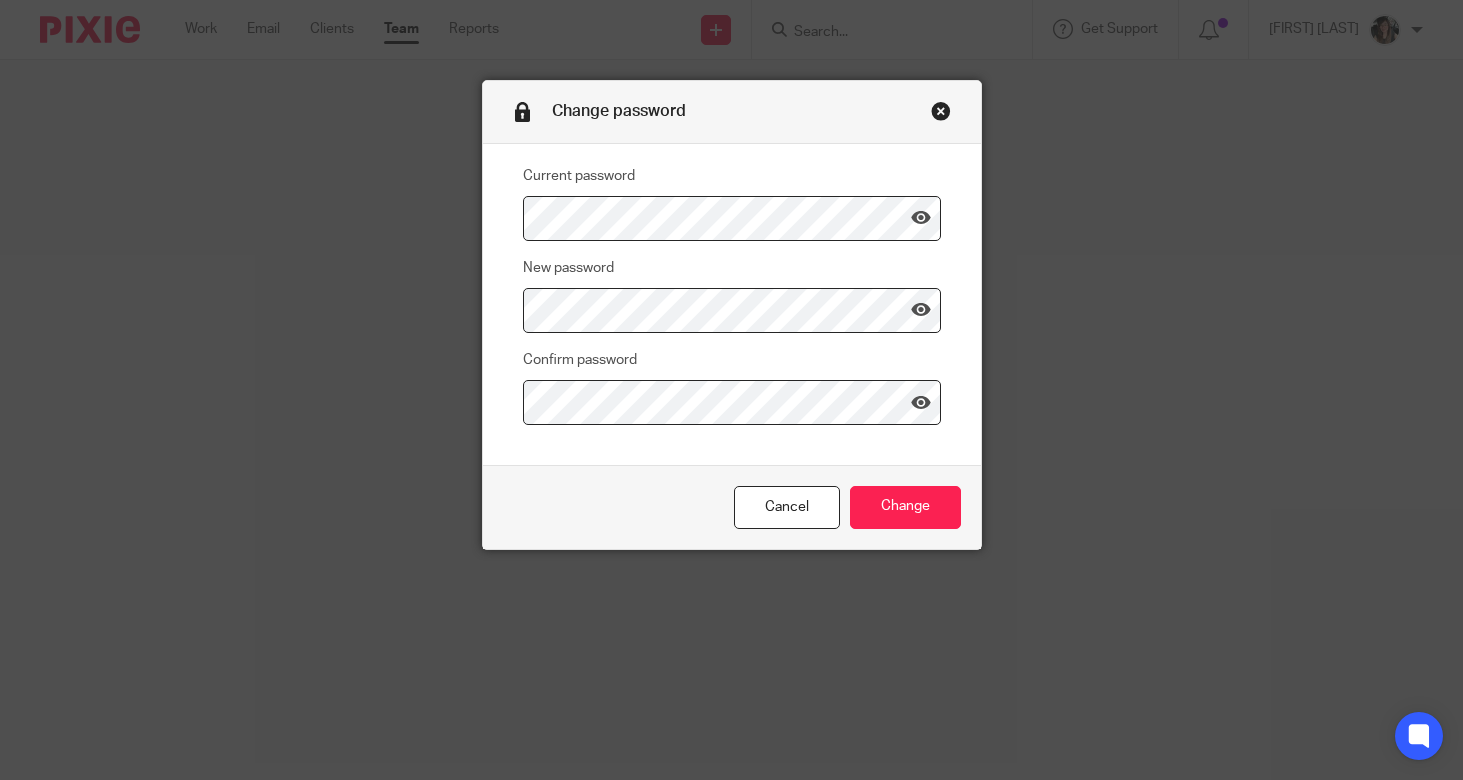 scroll, scrollTop: 0, scrollLeft: 0, axis: both 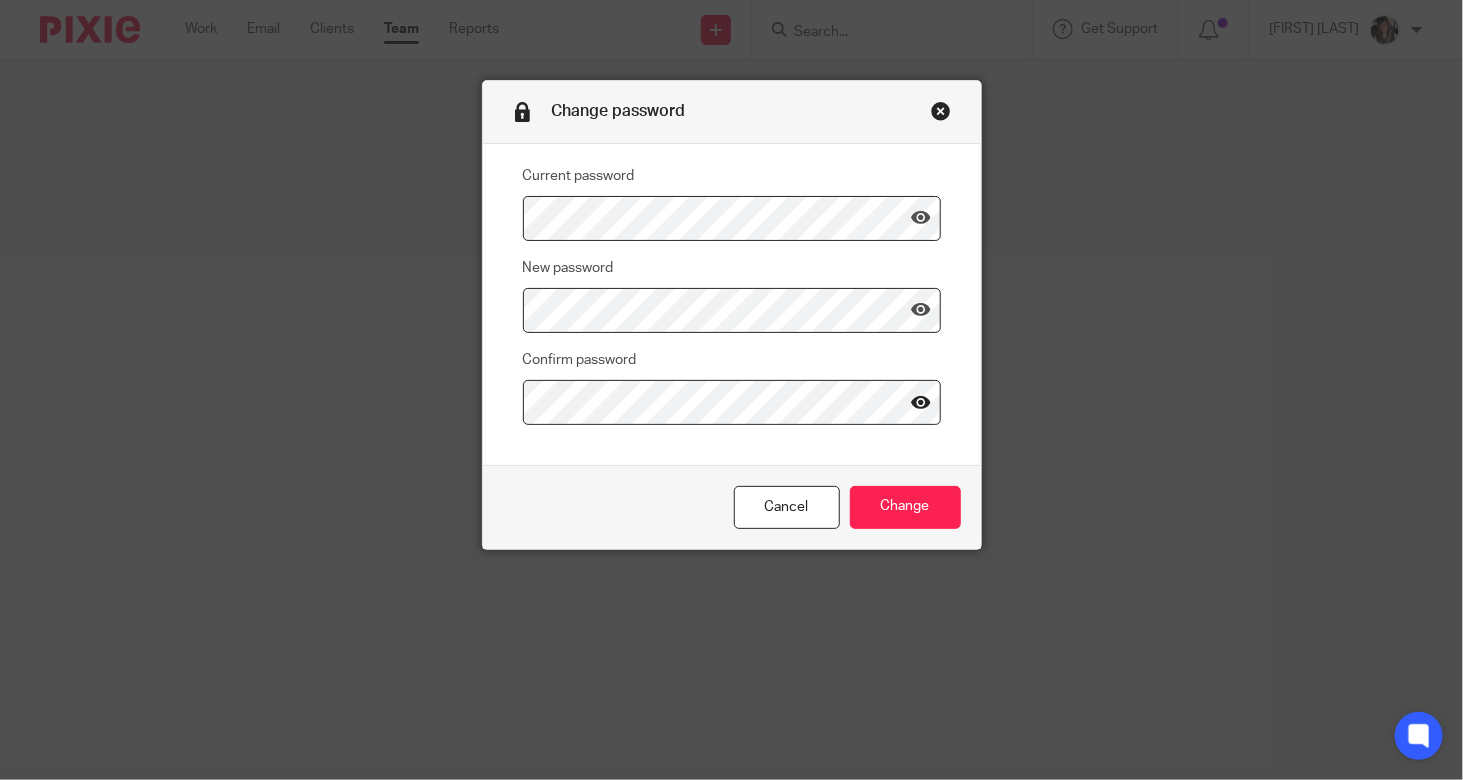 click at bounding box center [921, 402] 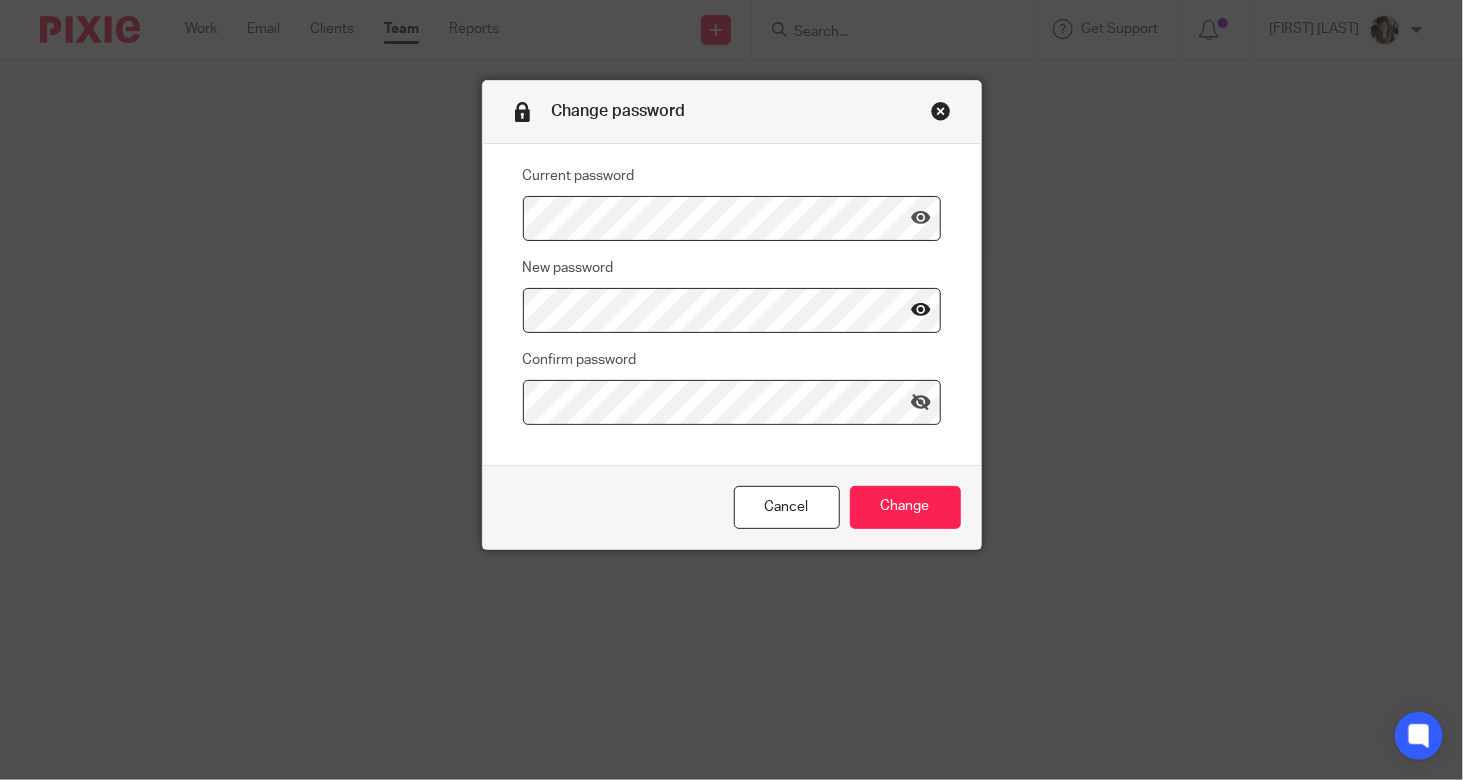 click at bounding box center [921, 310] 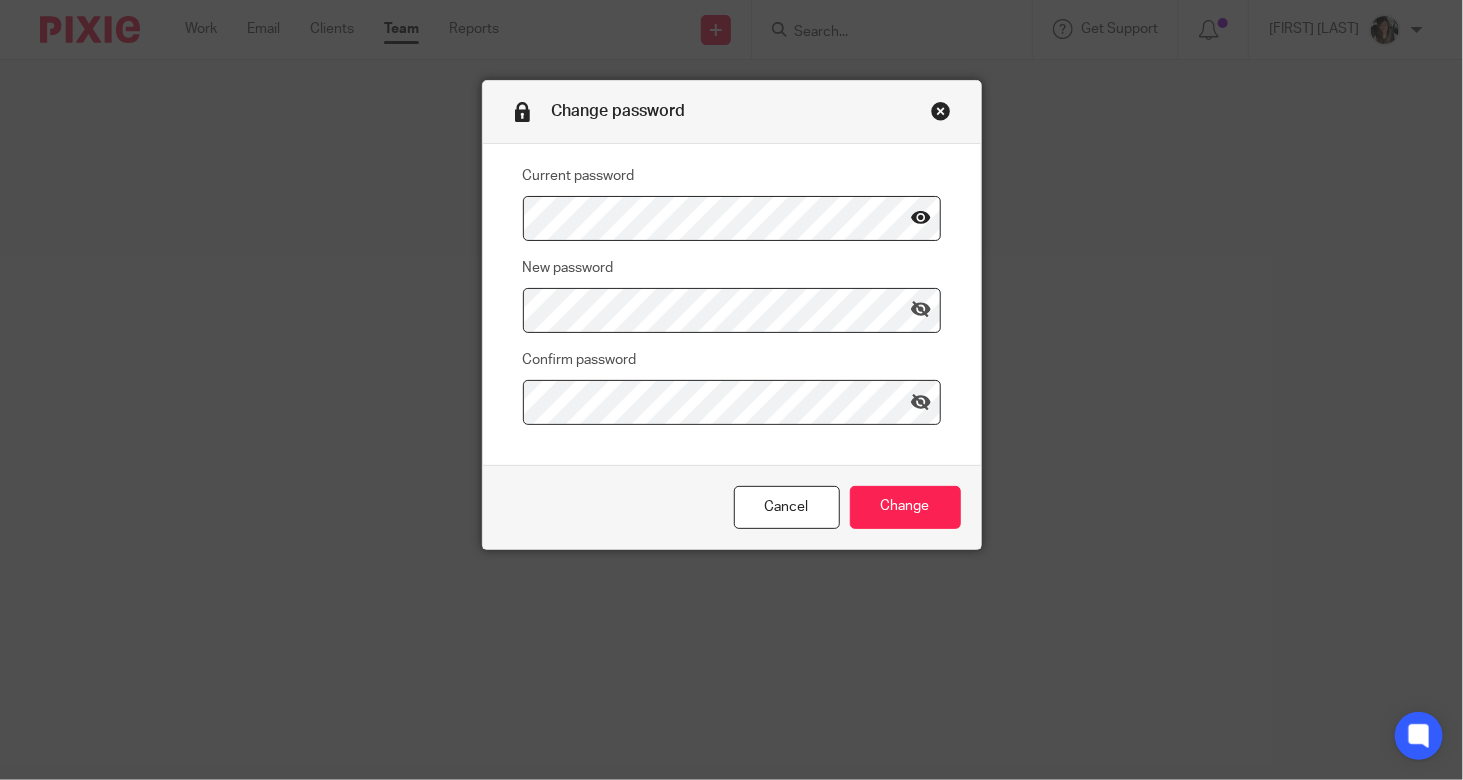 click at bounding box center (921, 218) 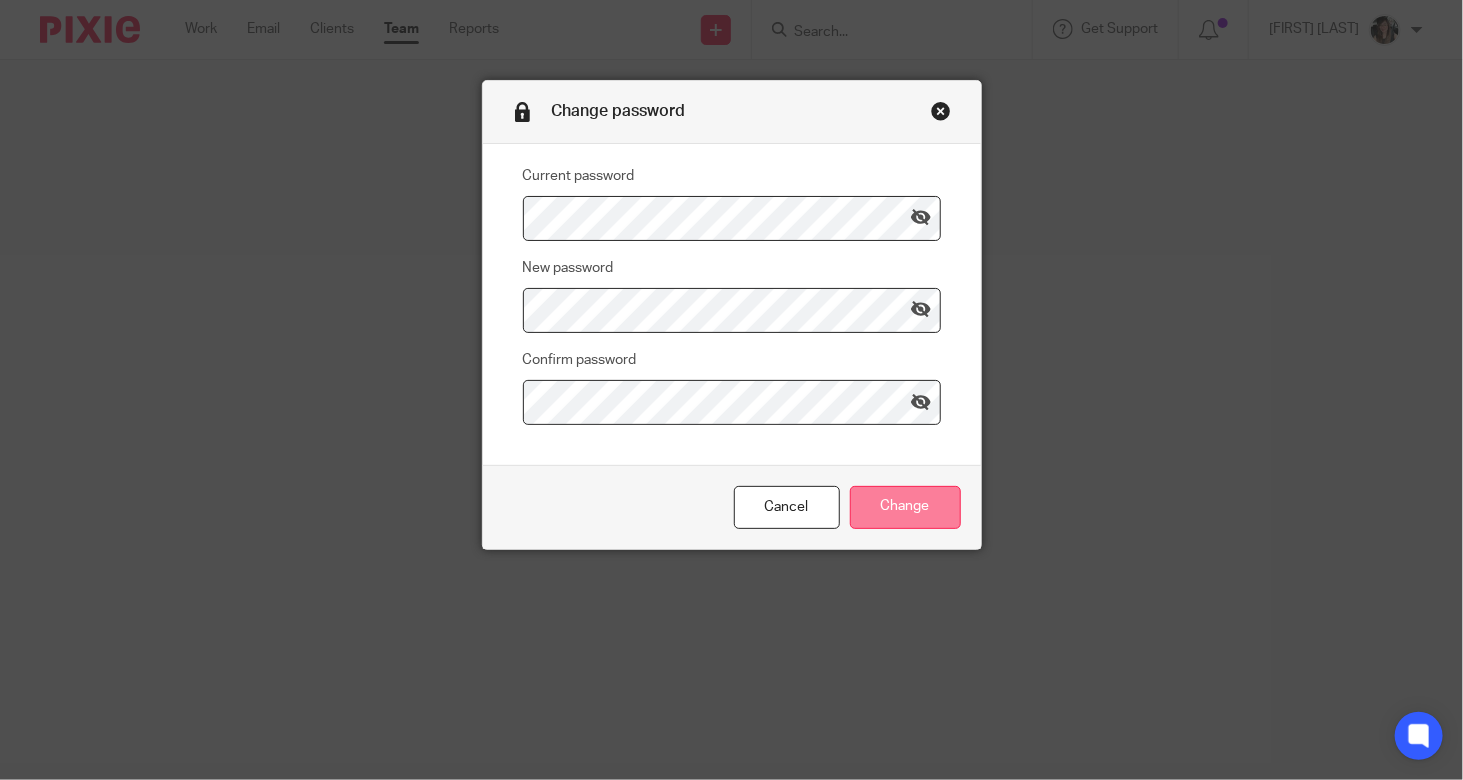 click on "Change" at bounding box center [905, 507] 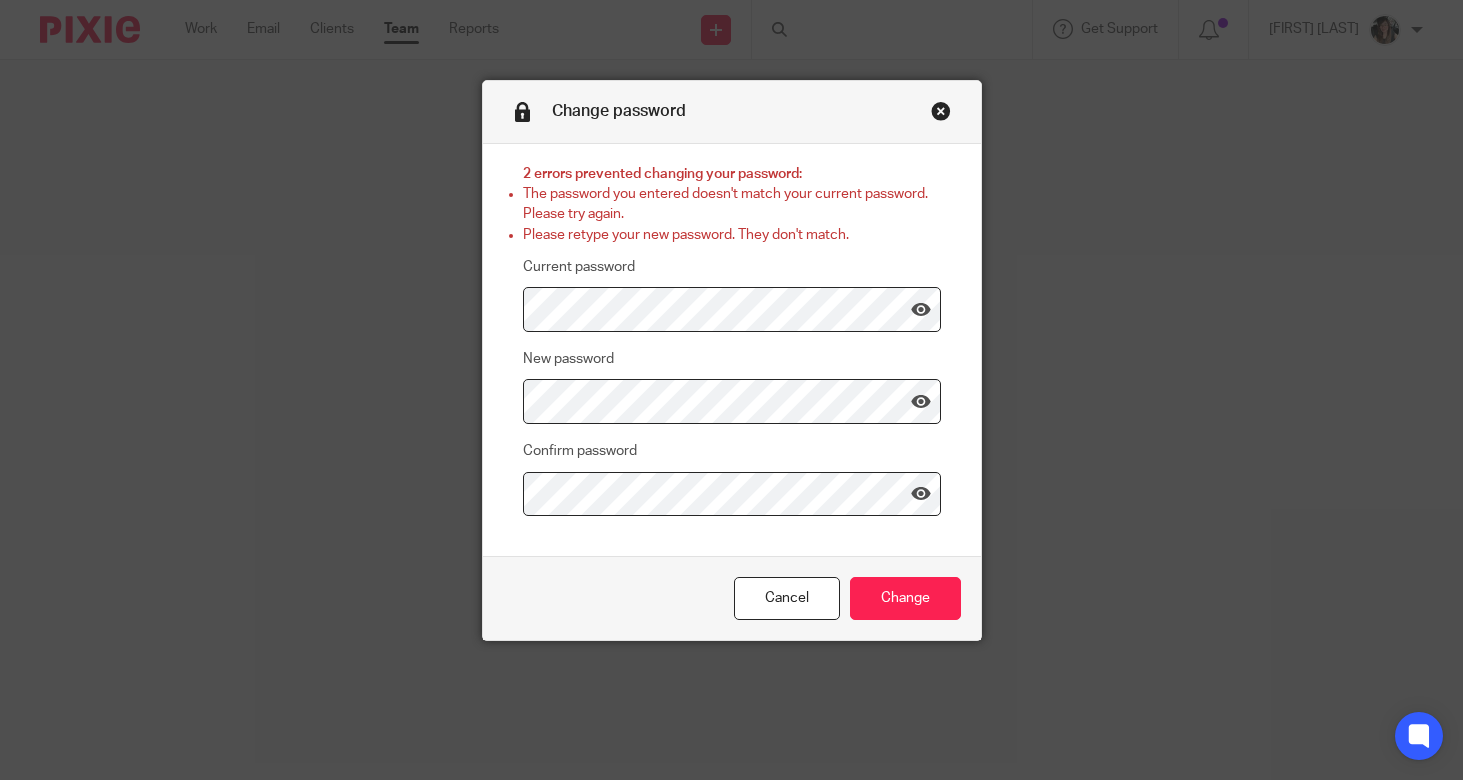 scroll, scrollTop: 0, scrollLeft: 0, axis: both 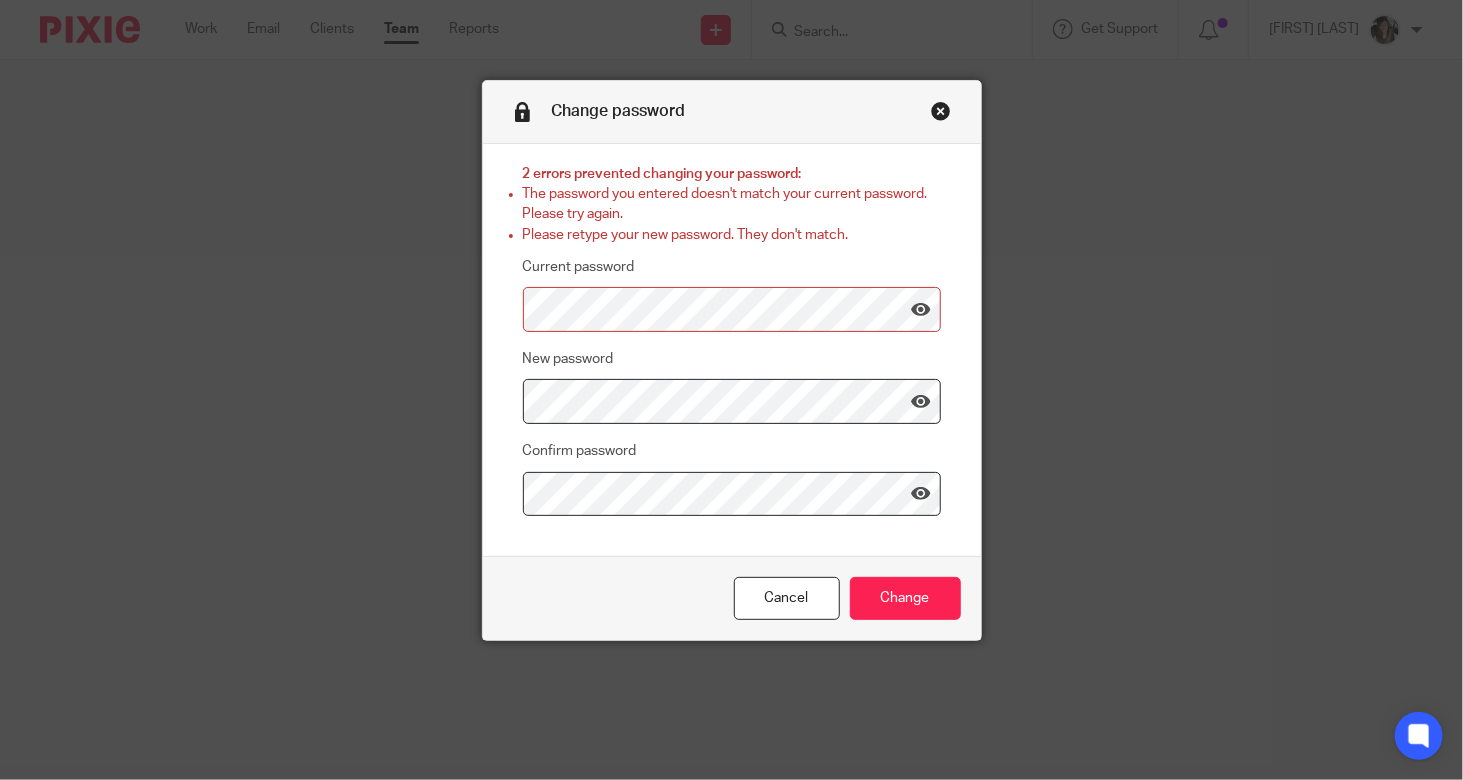 click at bounding box center [941, 114] 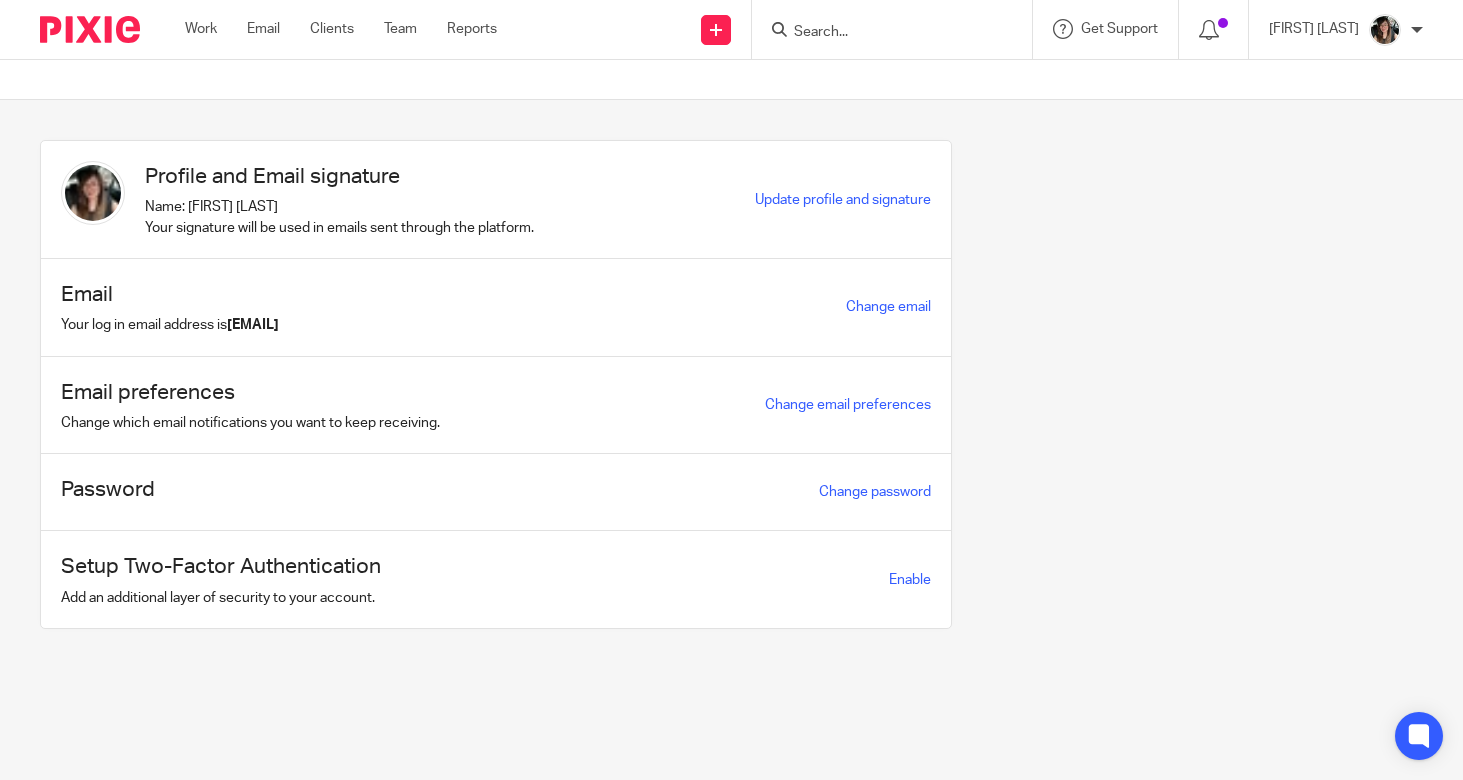 scroll, scrollTop: 0, scrollLeft: 0, axis: both 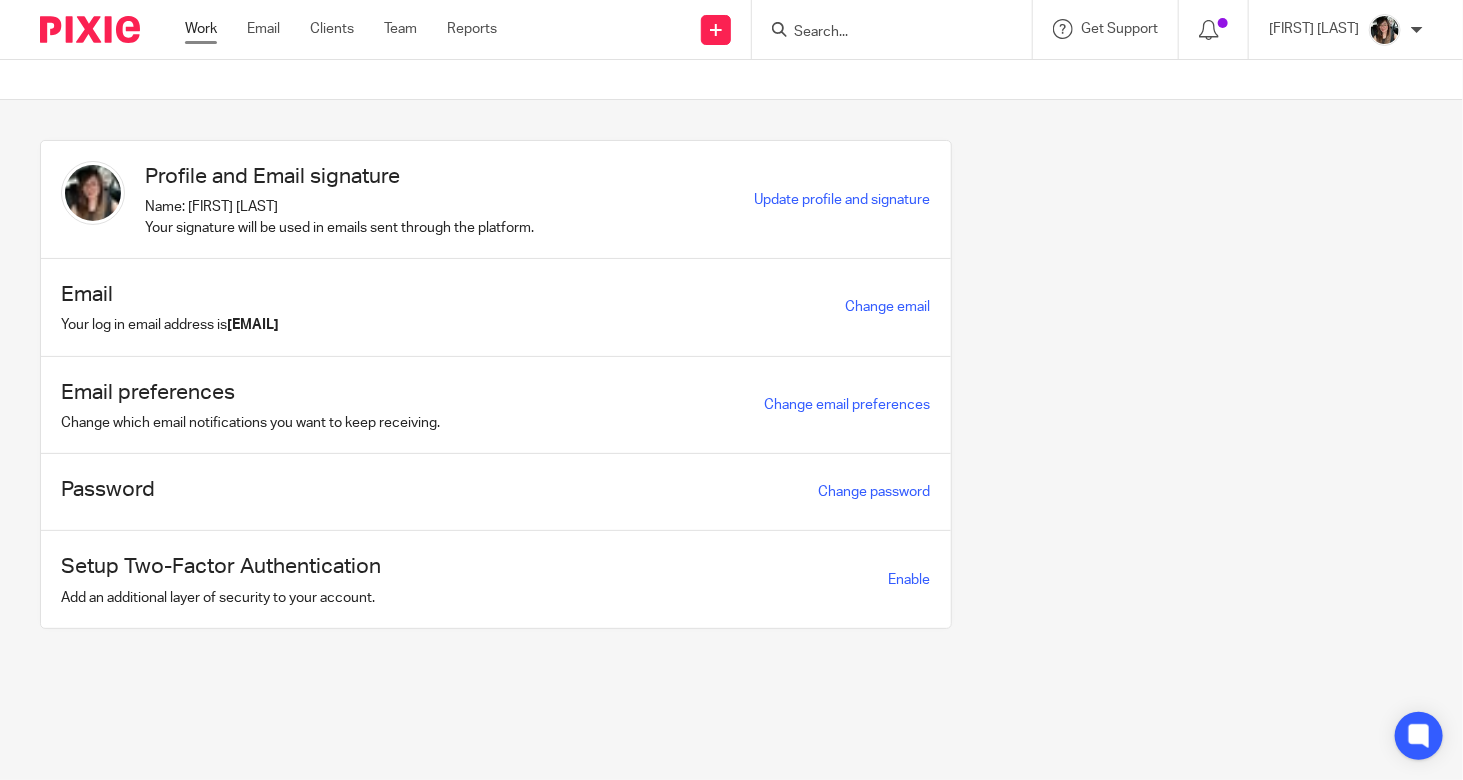 click on "Work" at bounding box center [201, 29] 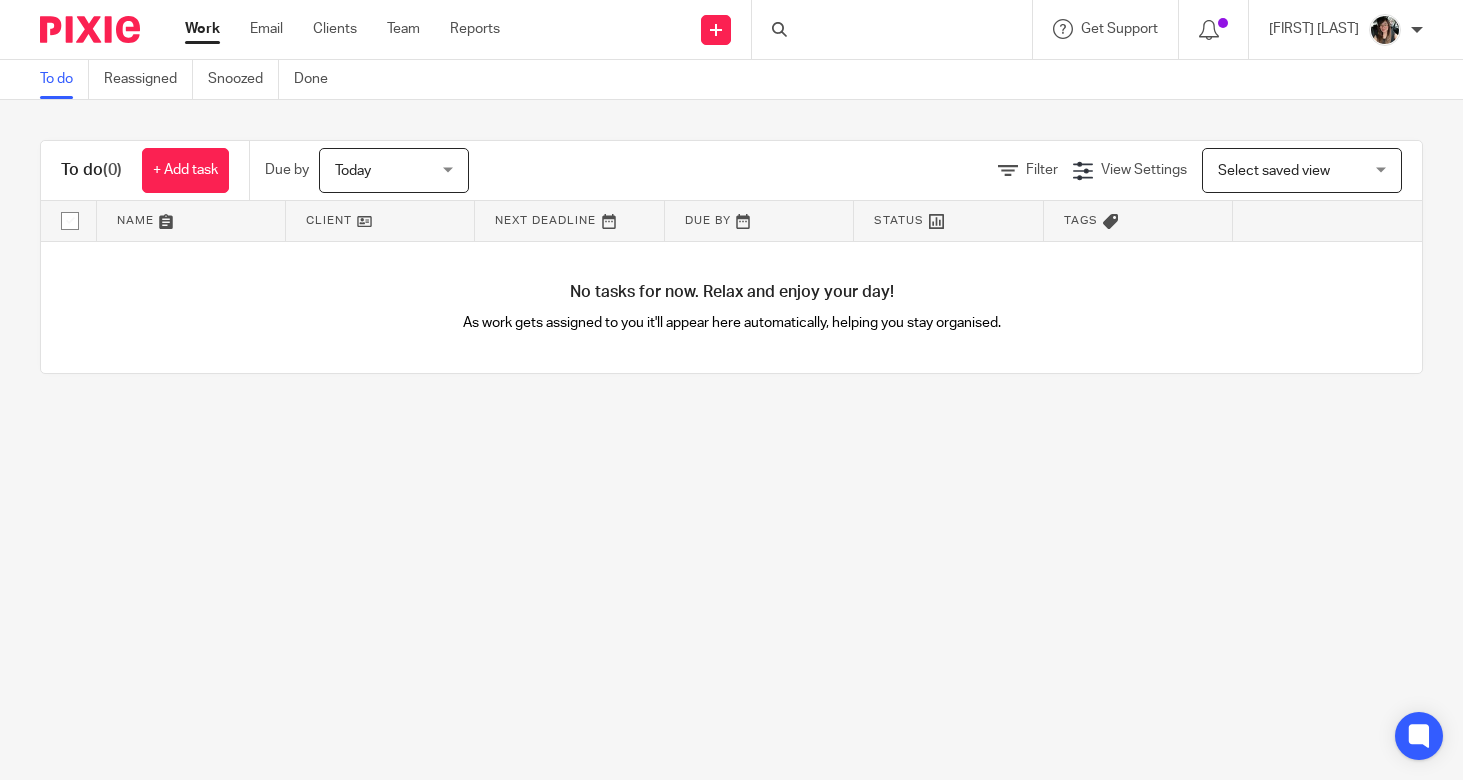 scroll, scrollTop: 0, scrollLeft: 0, axis: both 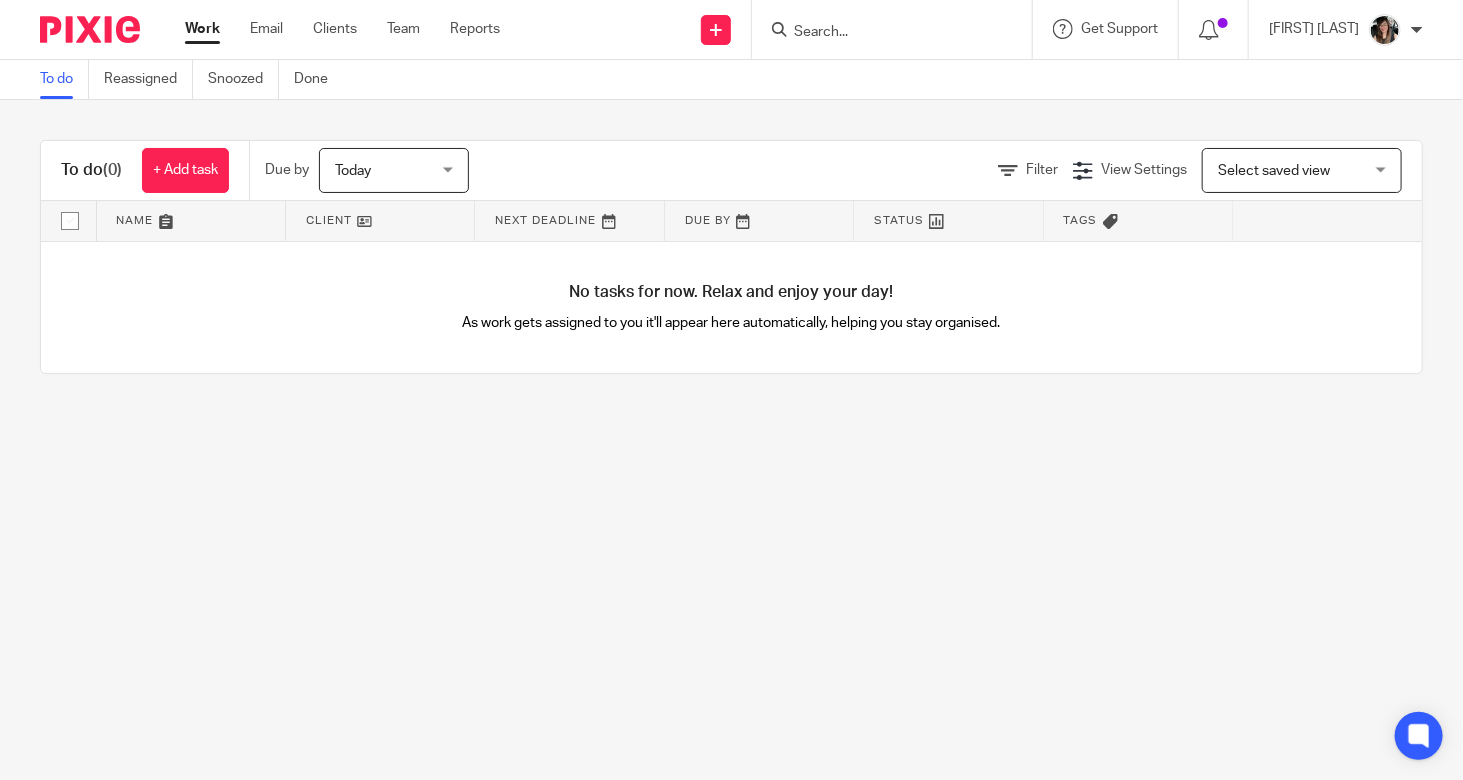 click at bounding box center [1385, 30] 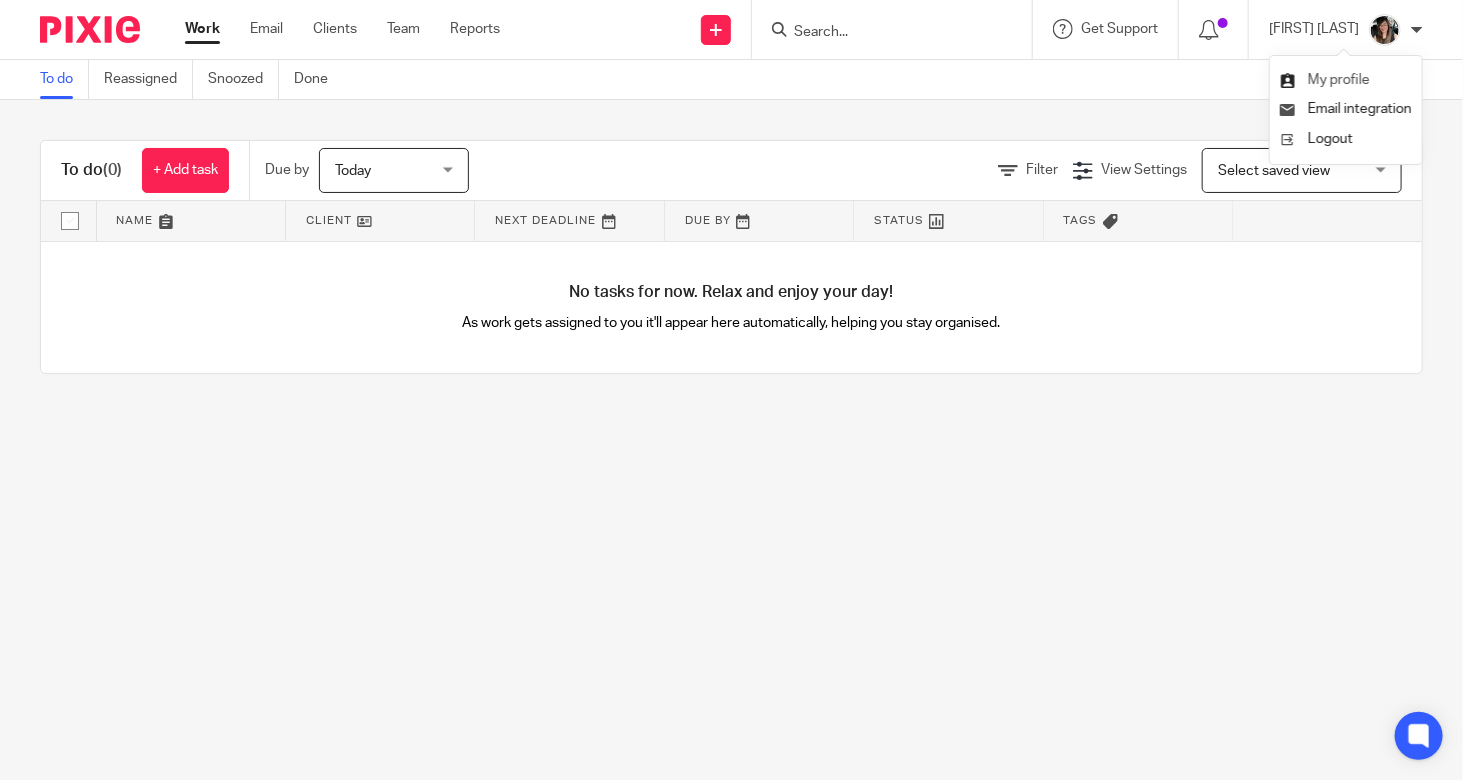 click on "My profile" at bounding box center (1339, 80) 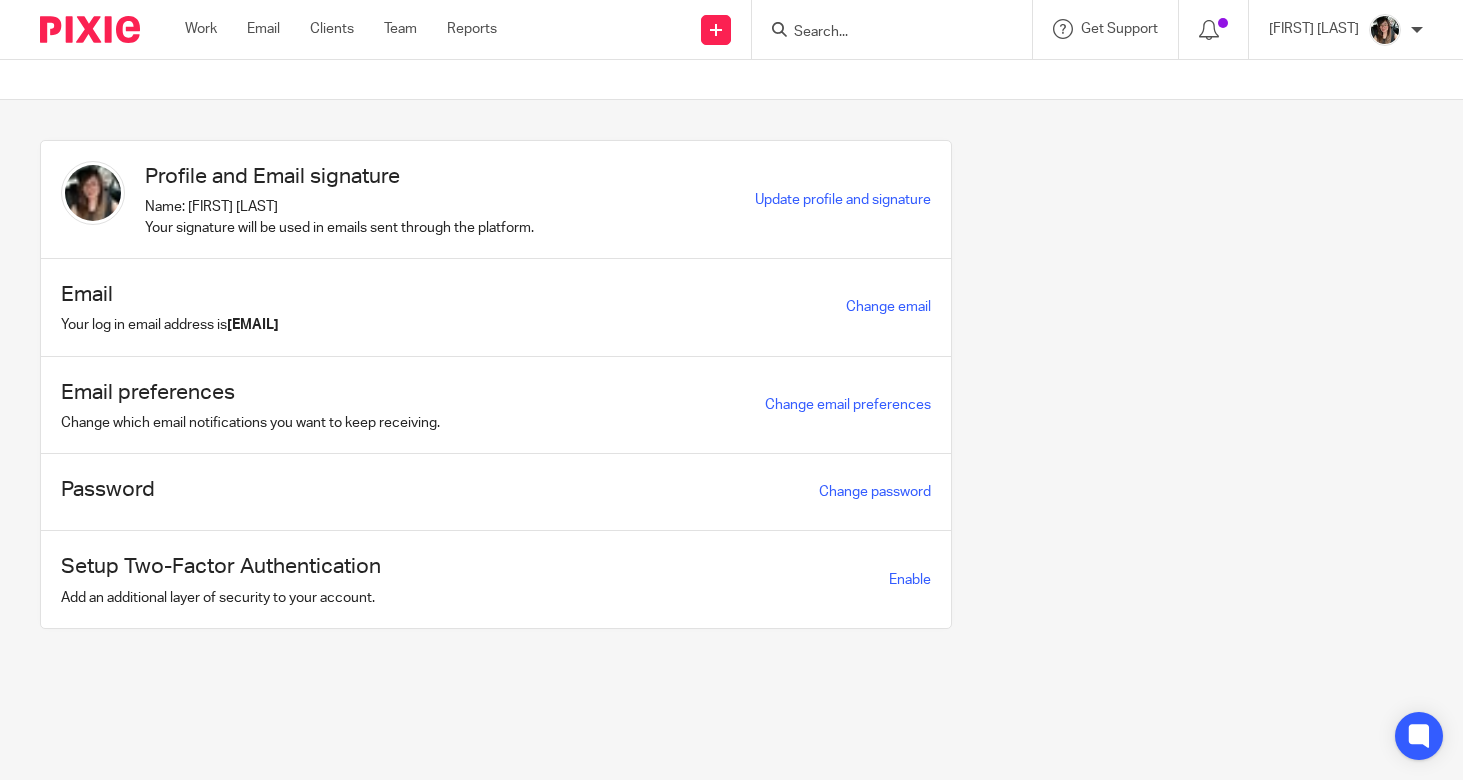 scroll, scrollTop: 0, scrollLeft: 0, axis: both 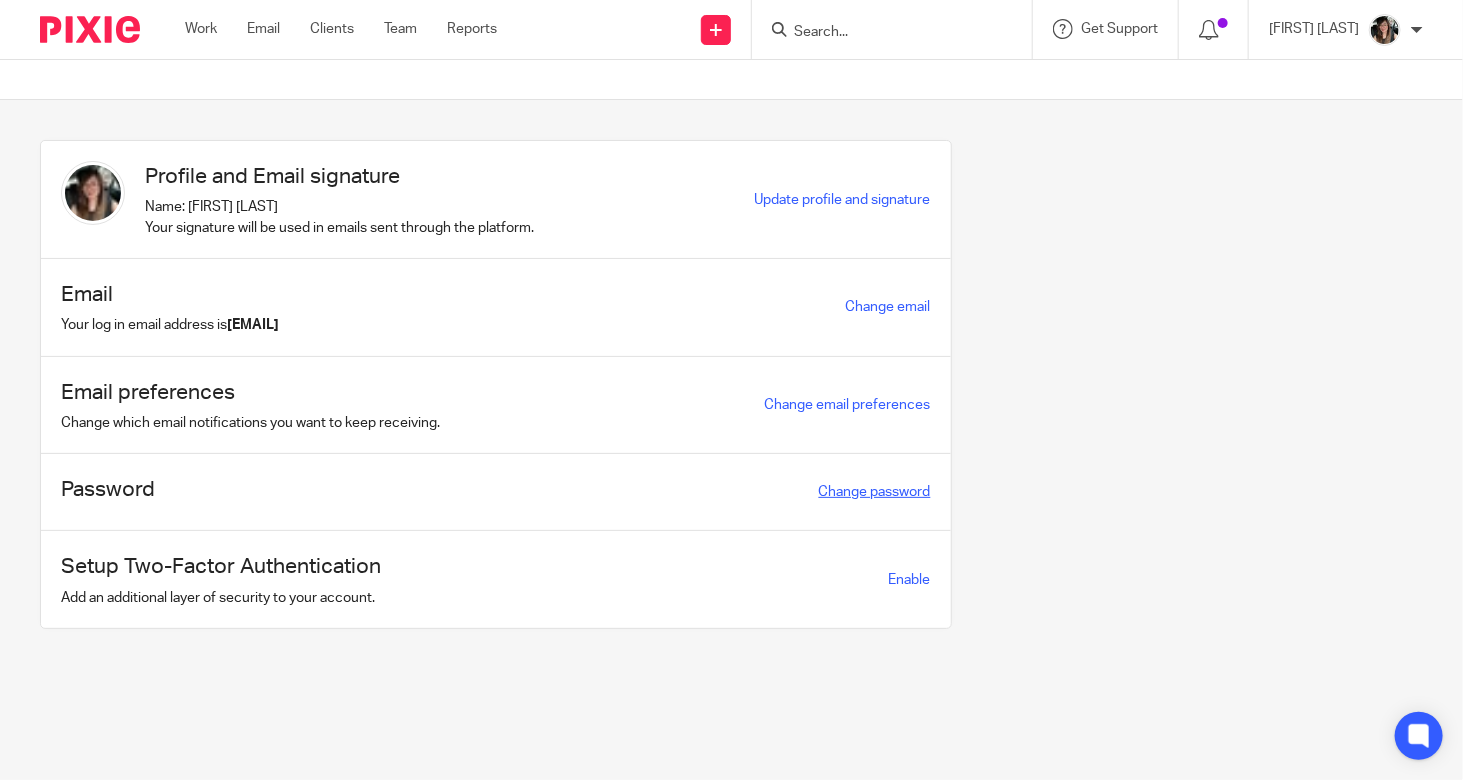 click on "Change password" at bounding box center (875, 492) 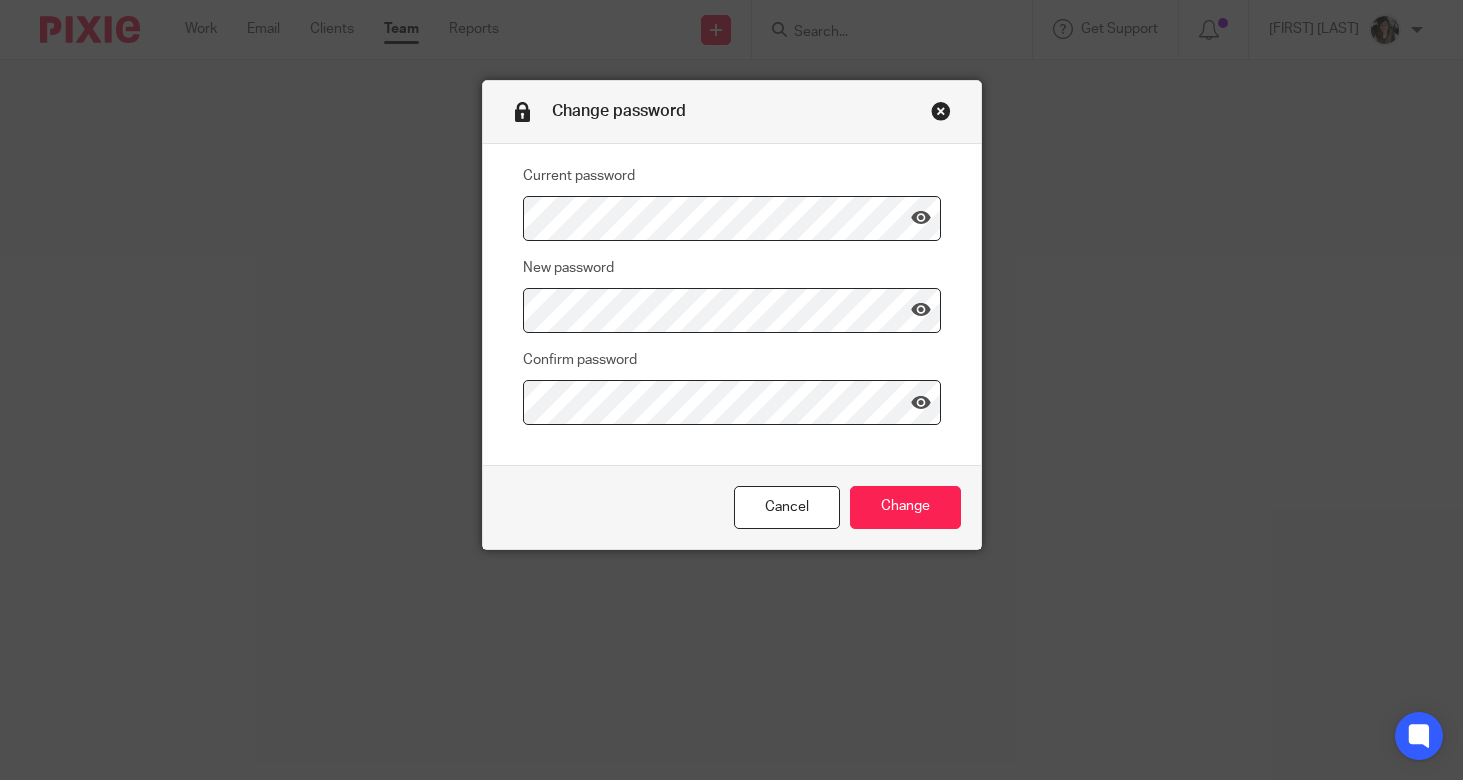 scroll, scrollTop: 0, scrollLeft: 0, axis: both 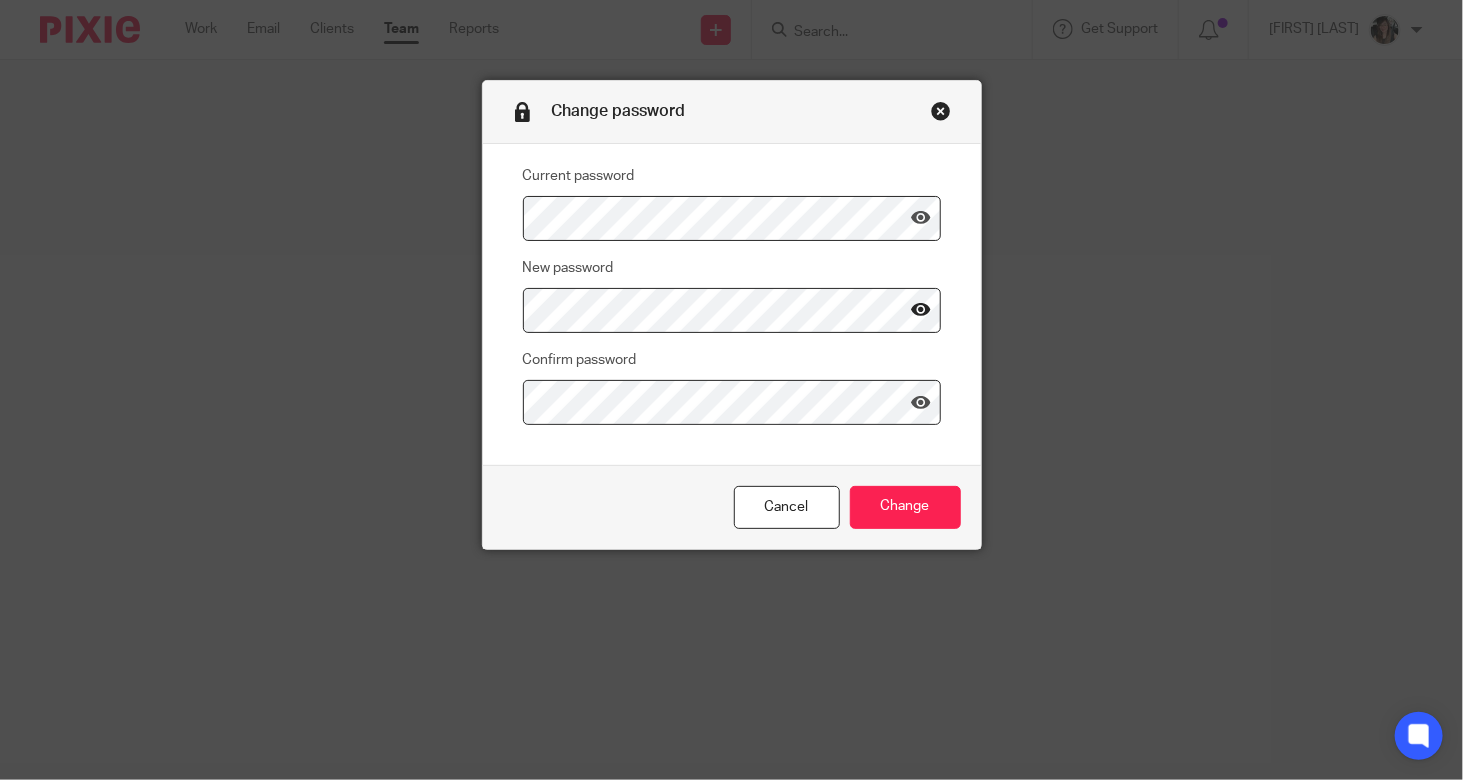 click at bounding box center (921, 310) 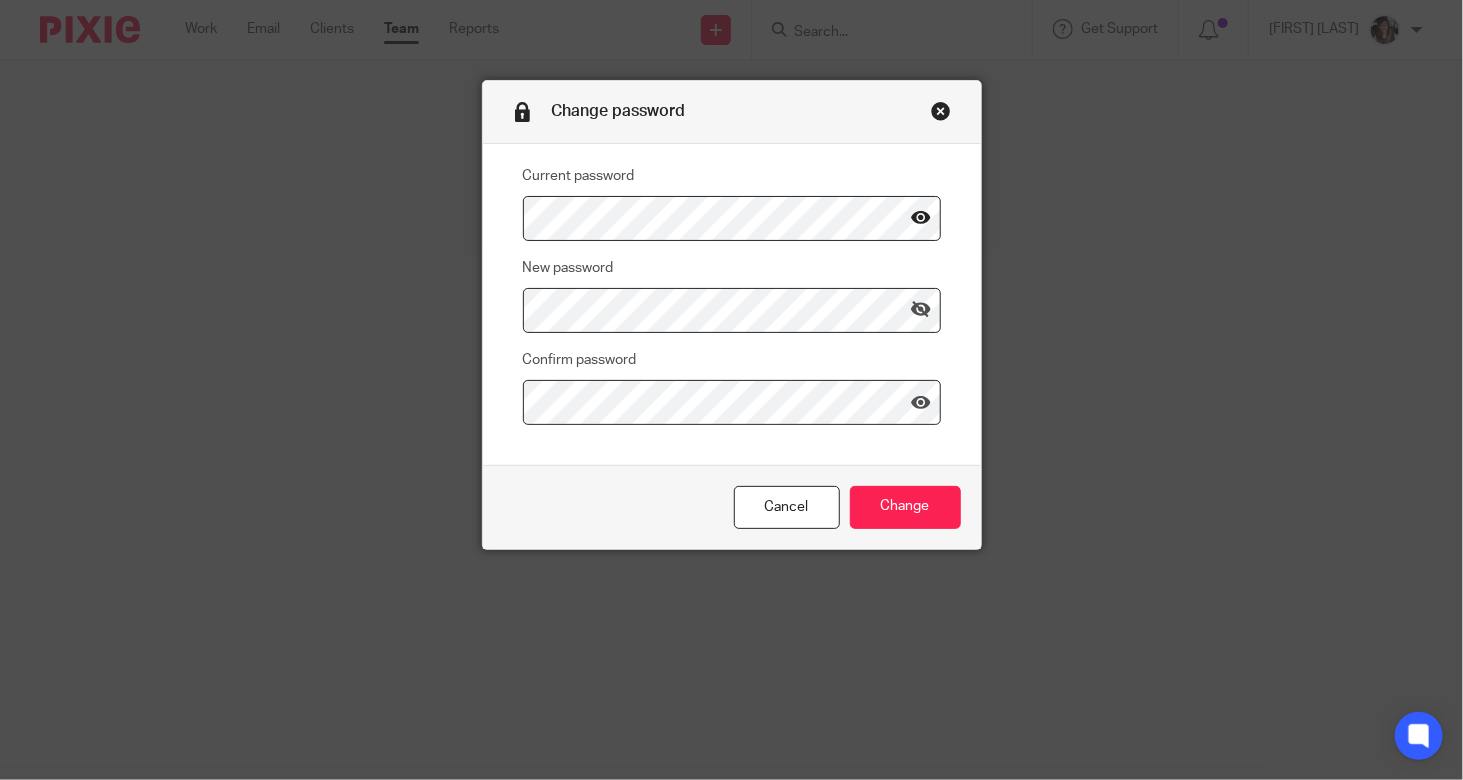 click at bounding box center (921, 218) 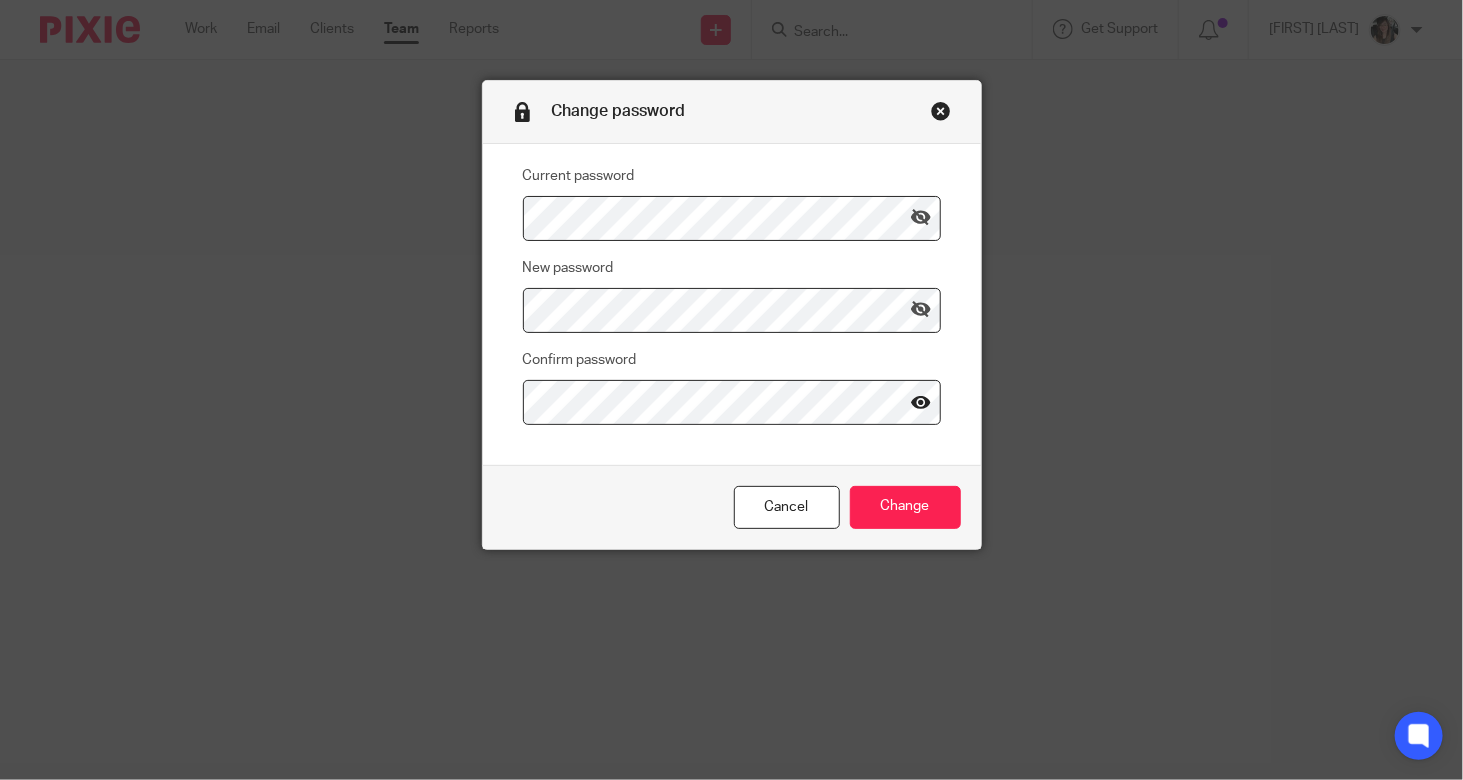 click at bounding box center (921, 402) 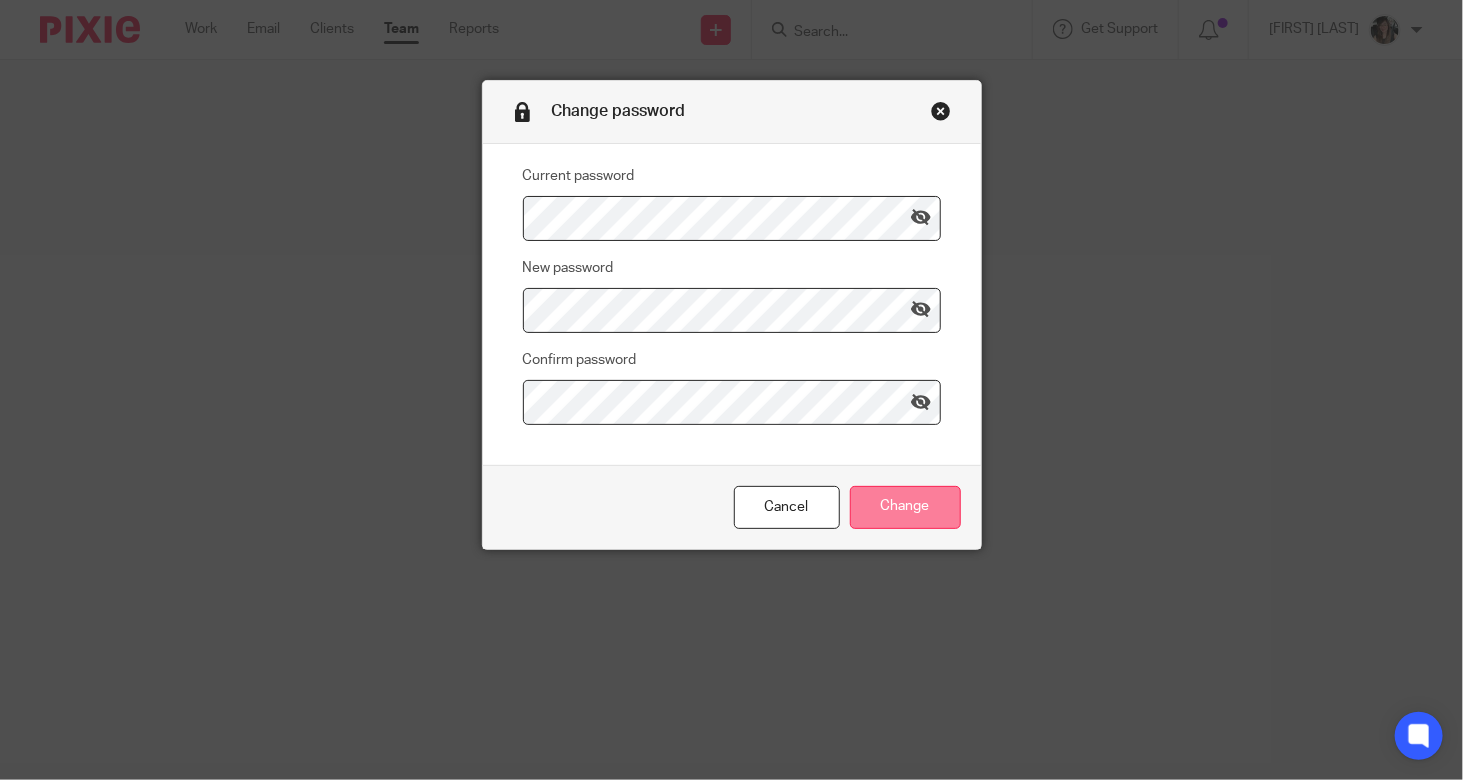 click on "Change" at bounding box center [905, 507] 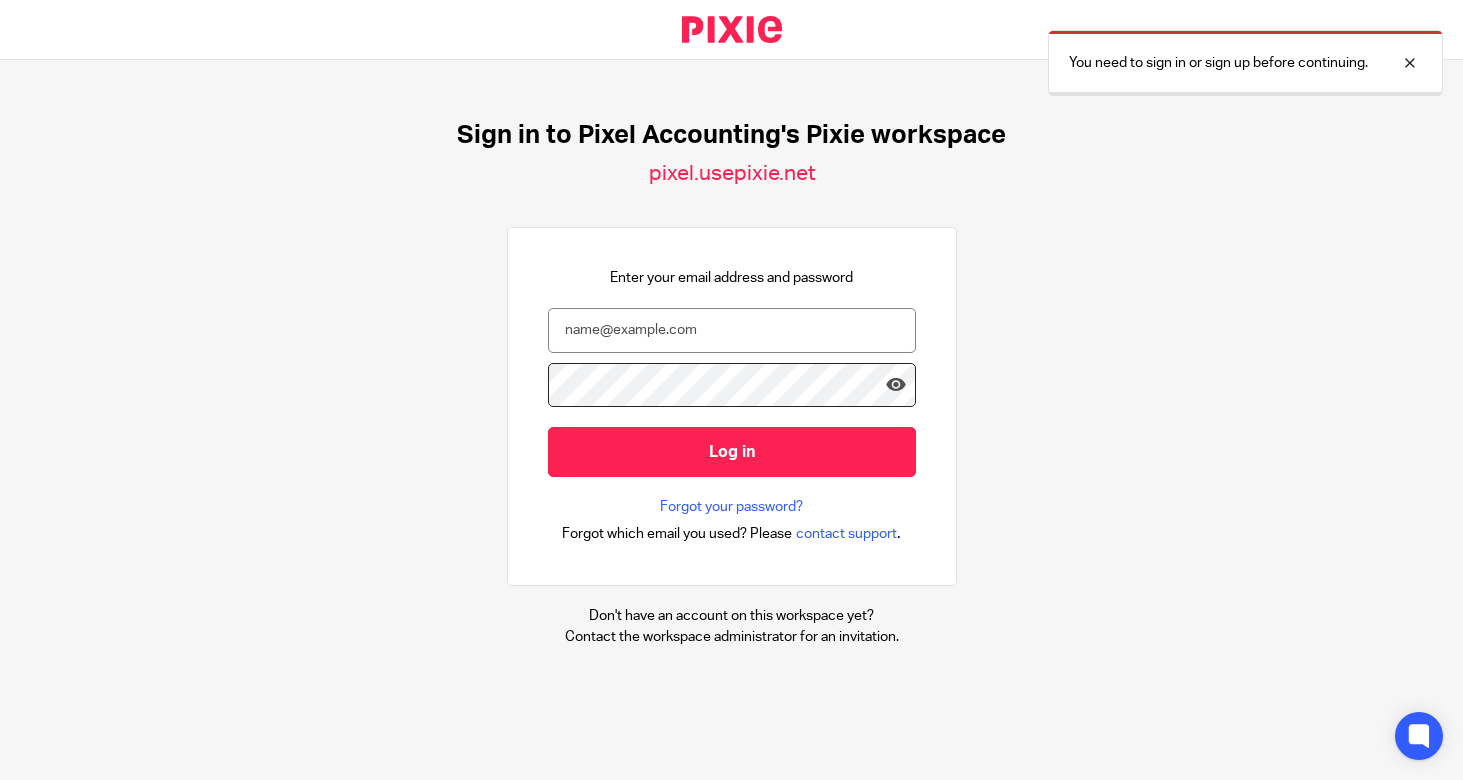 scroll, scrollTop: 0, scrollLeft: 0, axis: both 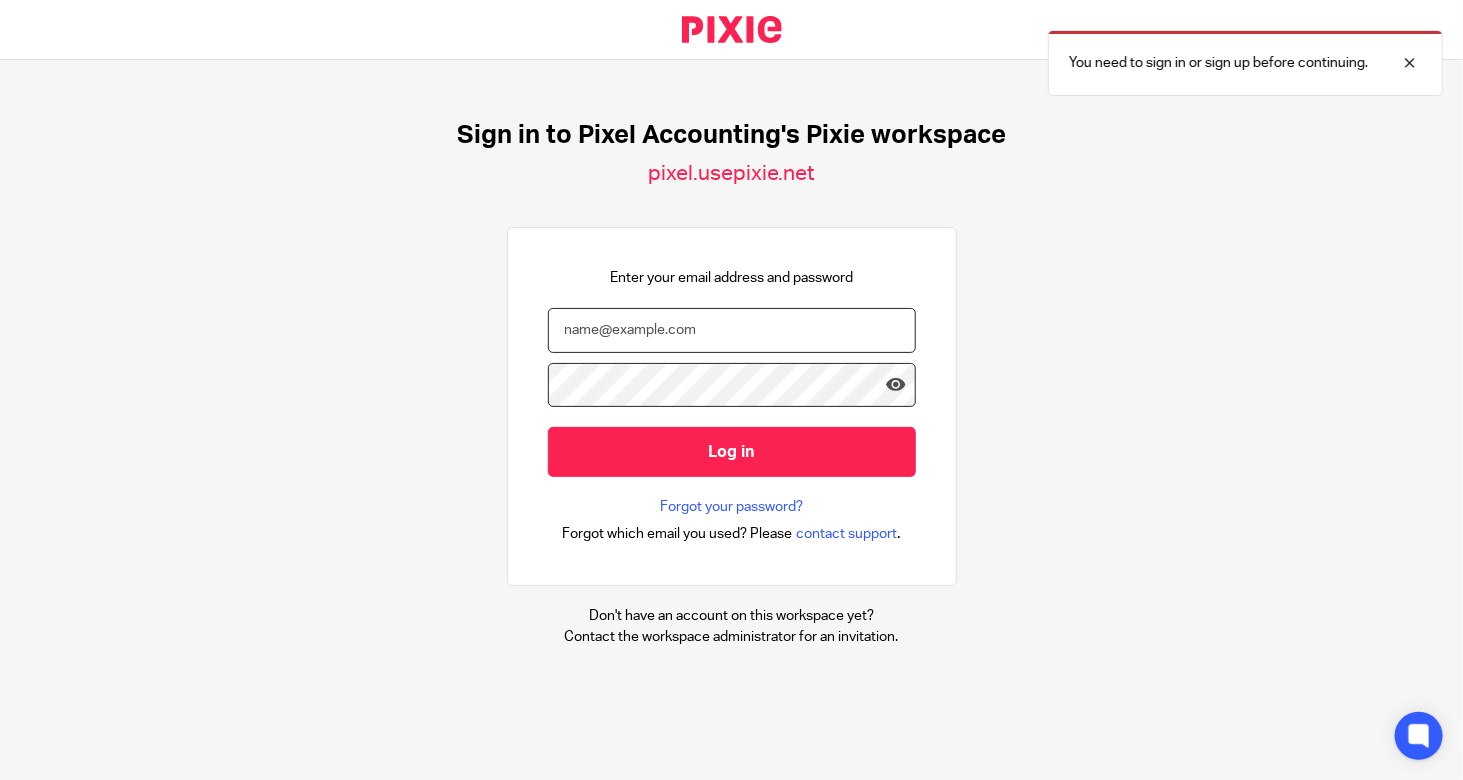 click at bounding box center [732, 330] 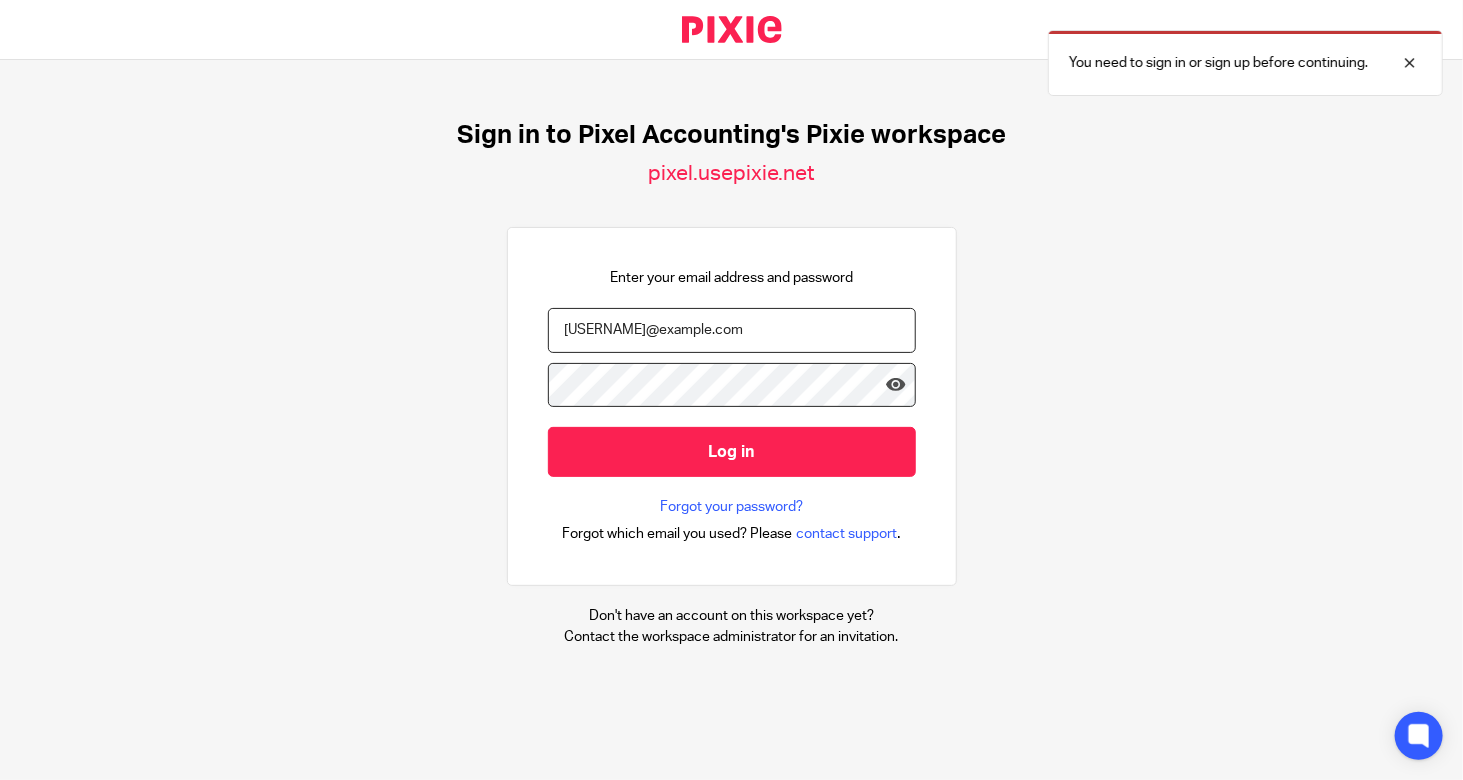 type on "daneen@pixelaccounting.com" 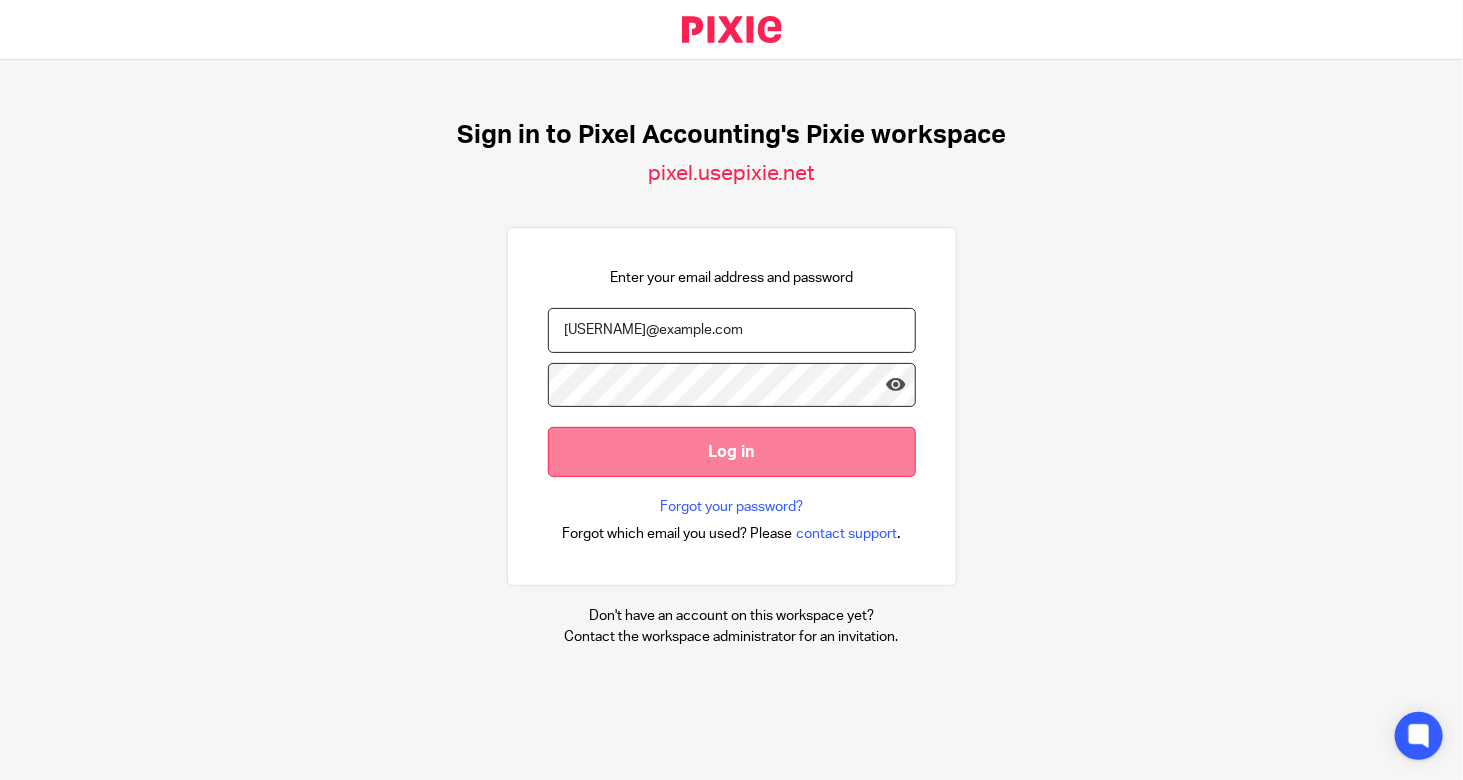 click on "Log in" at bounding box center (732, 451) 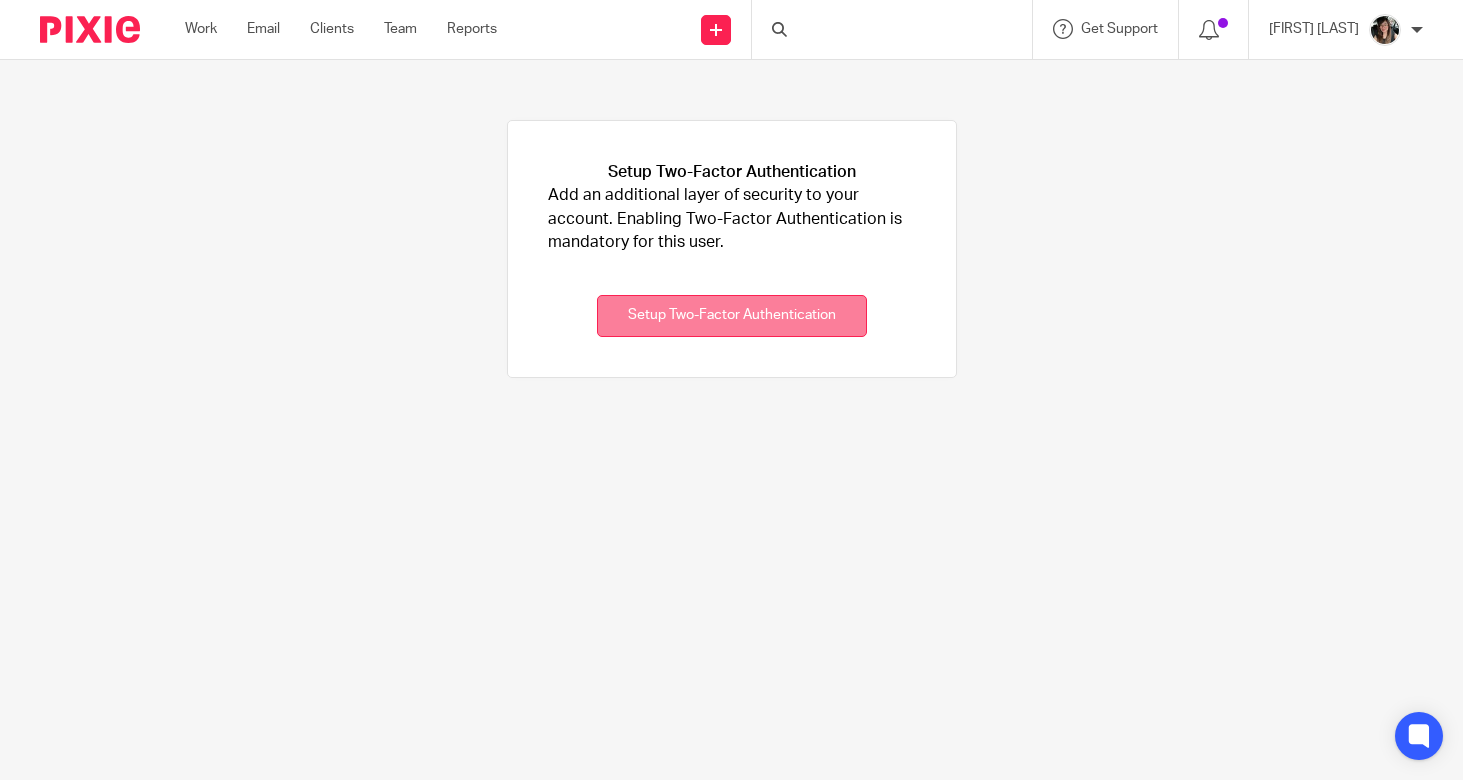scroll, scrollTop: 0, scrollLeft: 0, axis: both 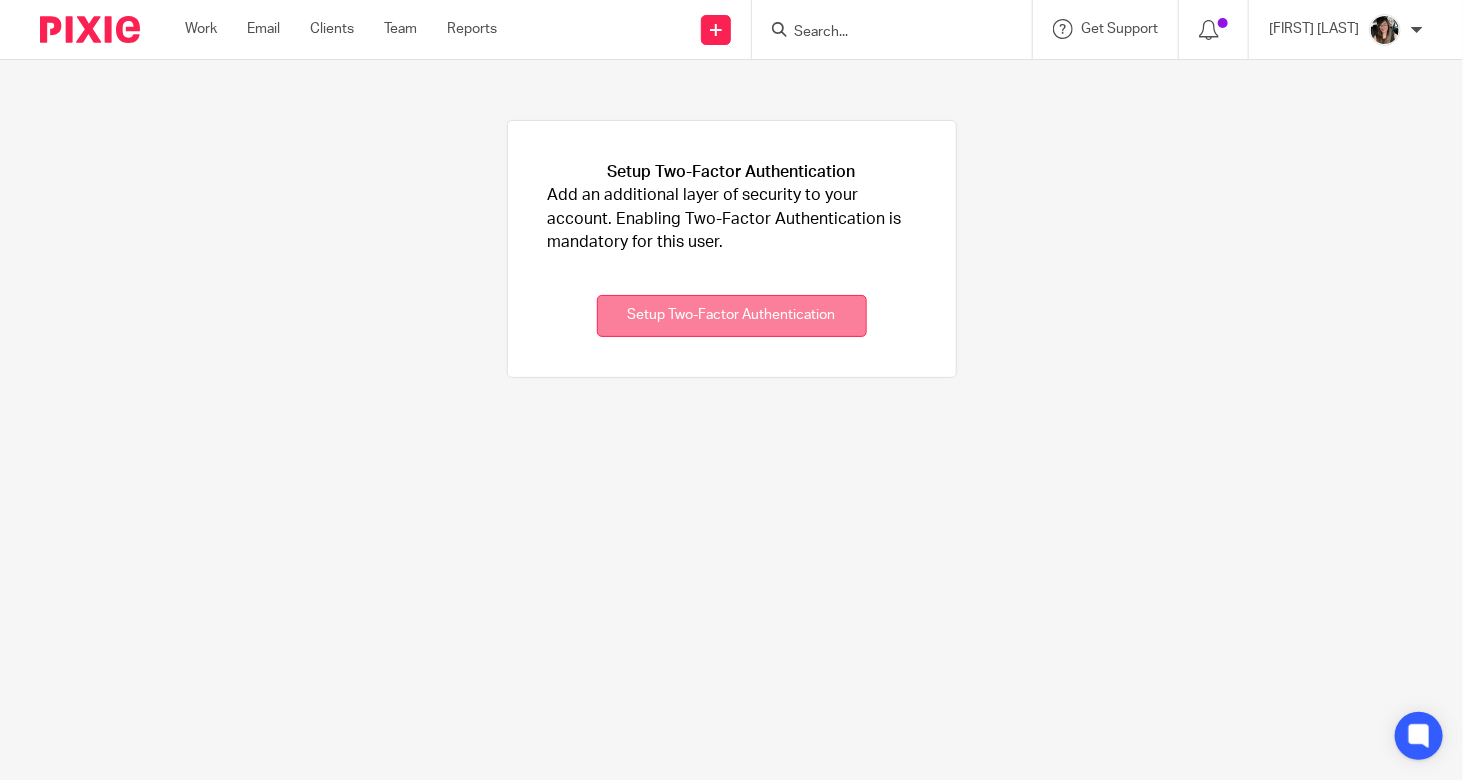 click on "Setup Two-Factor Authentication" at bounding box center [732, 316] 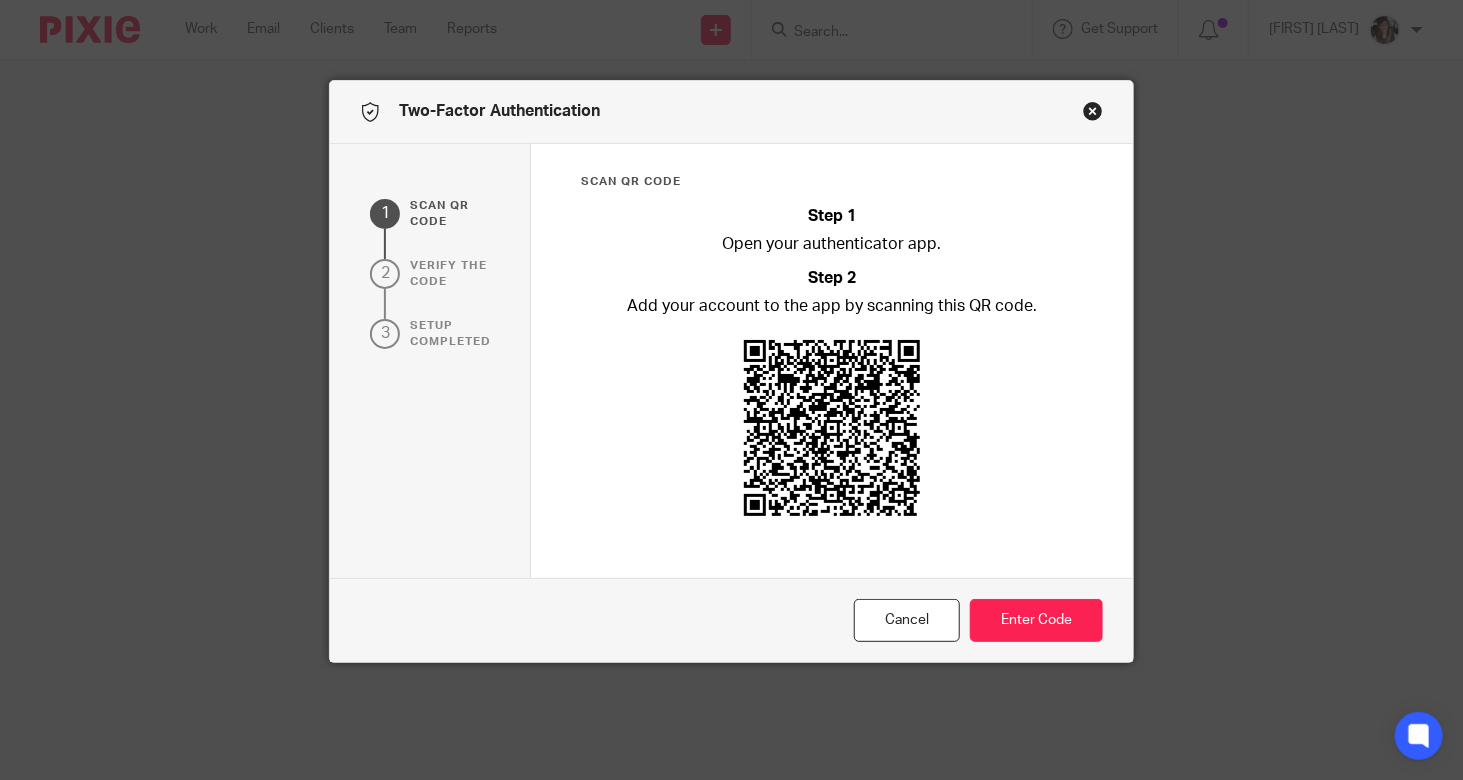 drag, startPoint x: 714, startPoint y: 342, endPoint x: 958, endPoint y: 533, distance: 309.8661 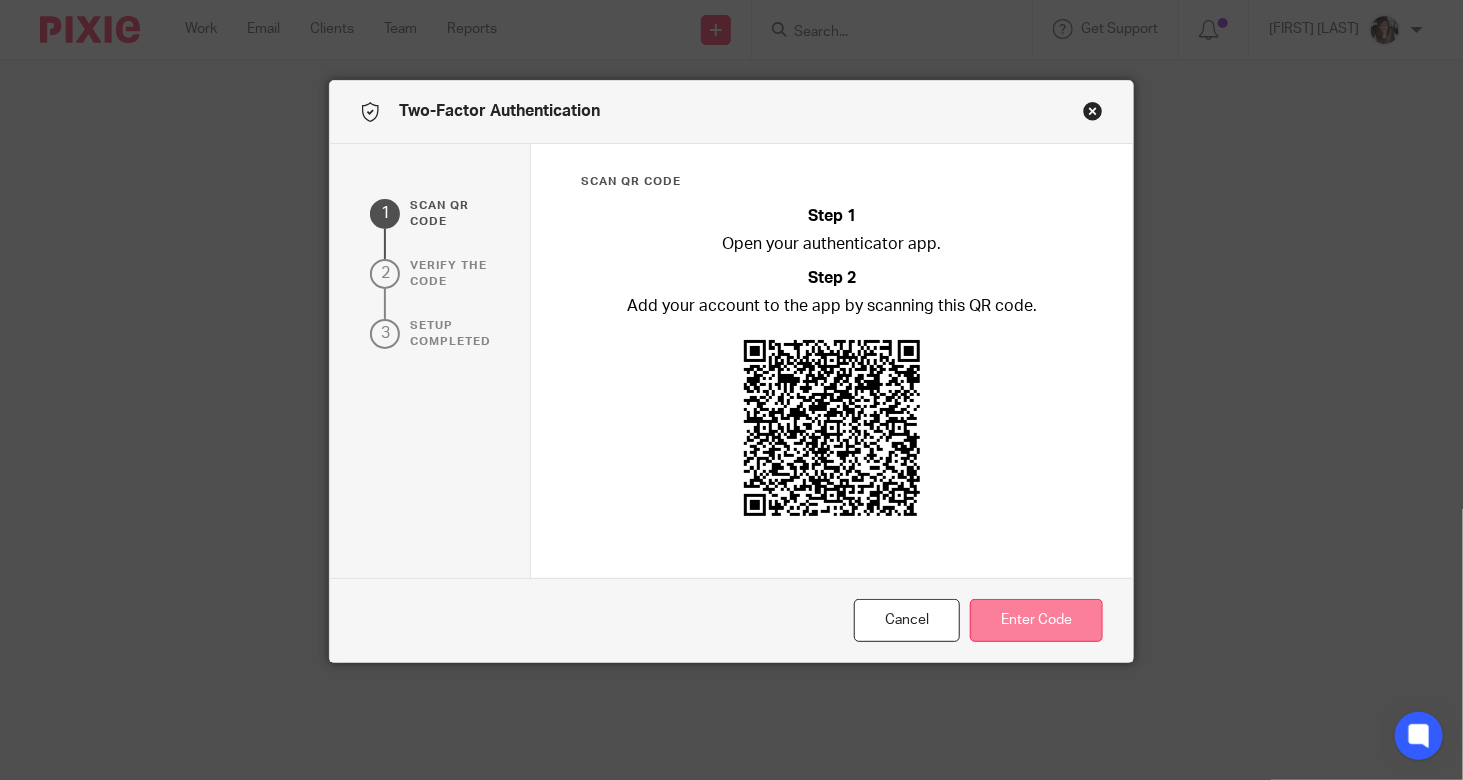 click on "Enter Code" at bounding box center (1036, 620) 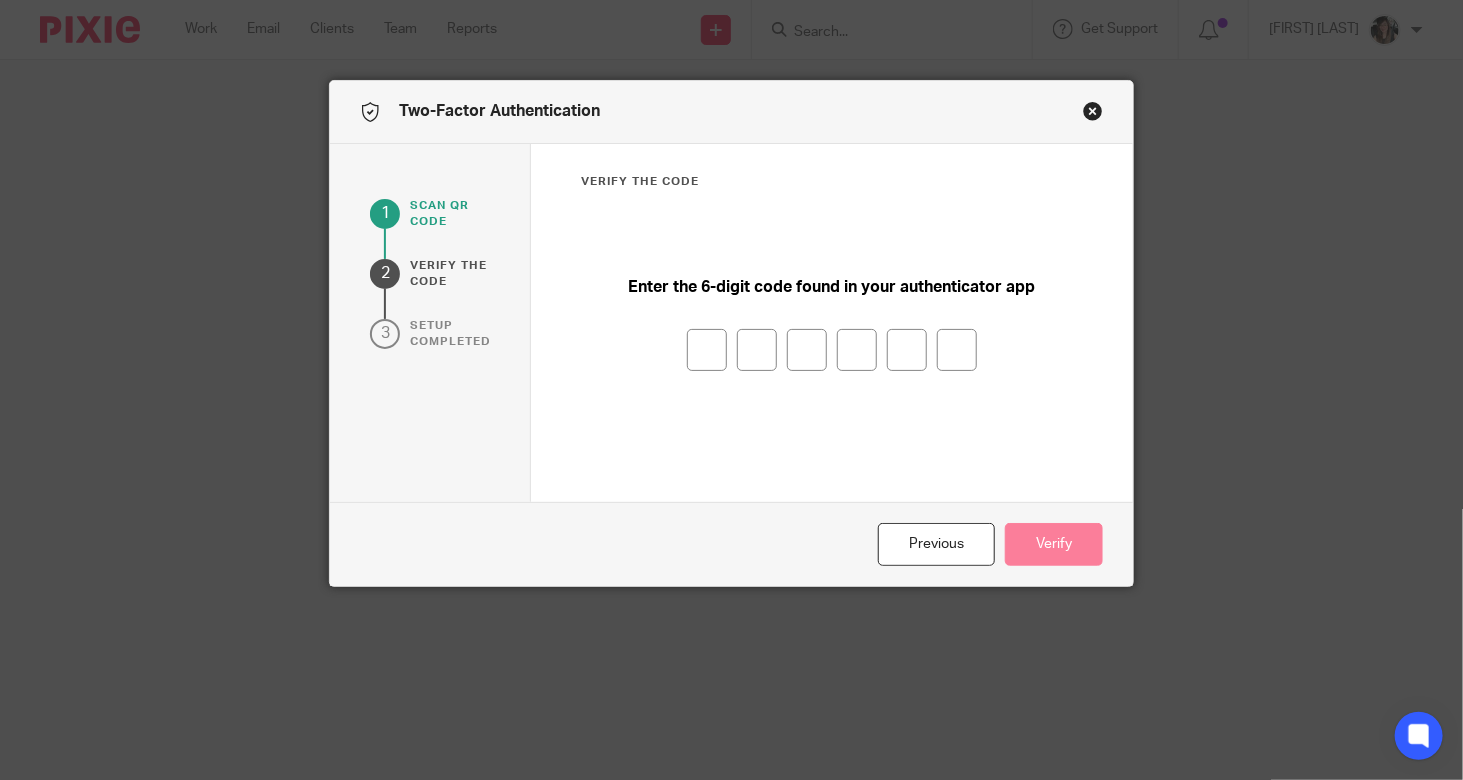 click at bounding box center [707, 350] 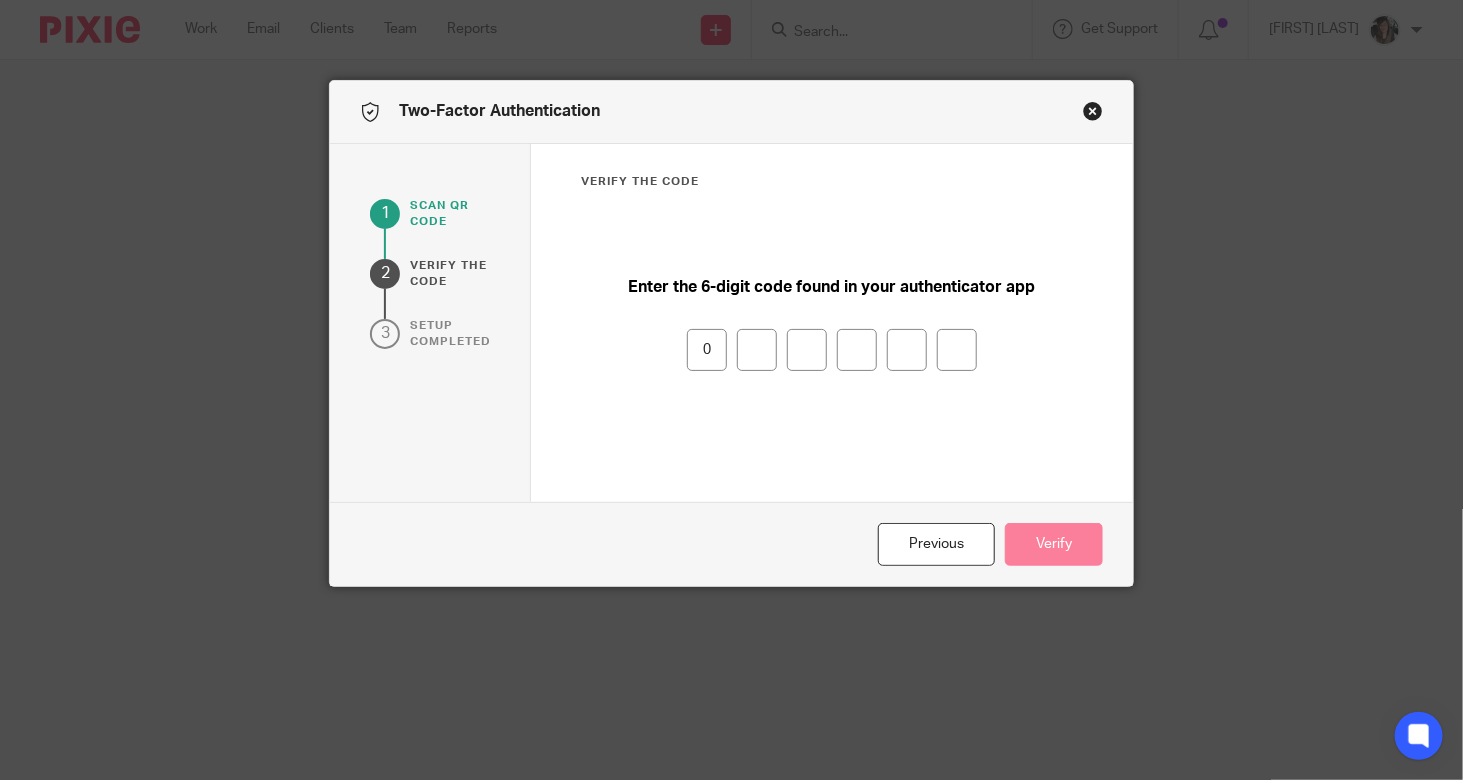 type on "4" 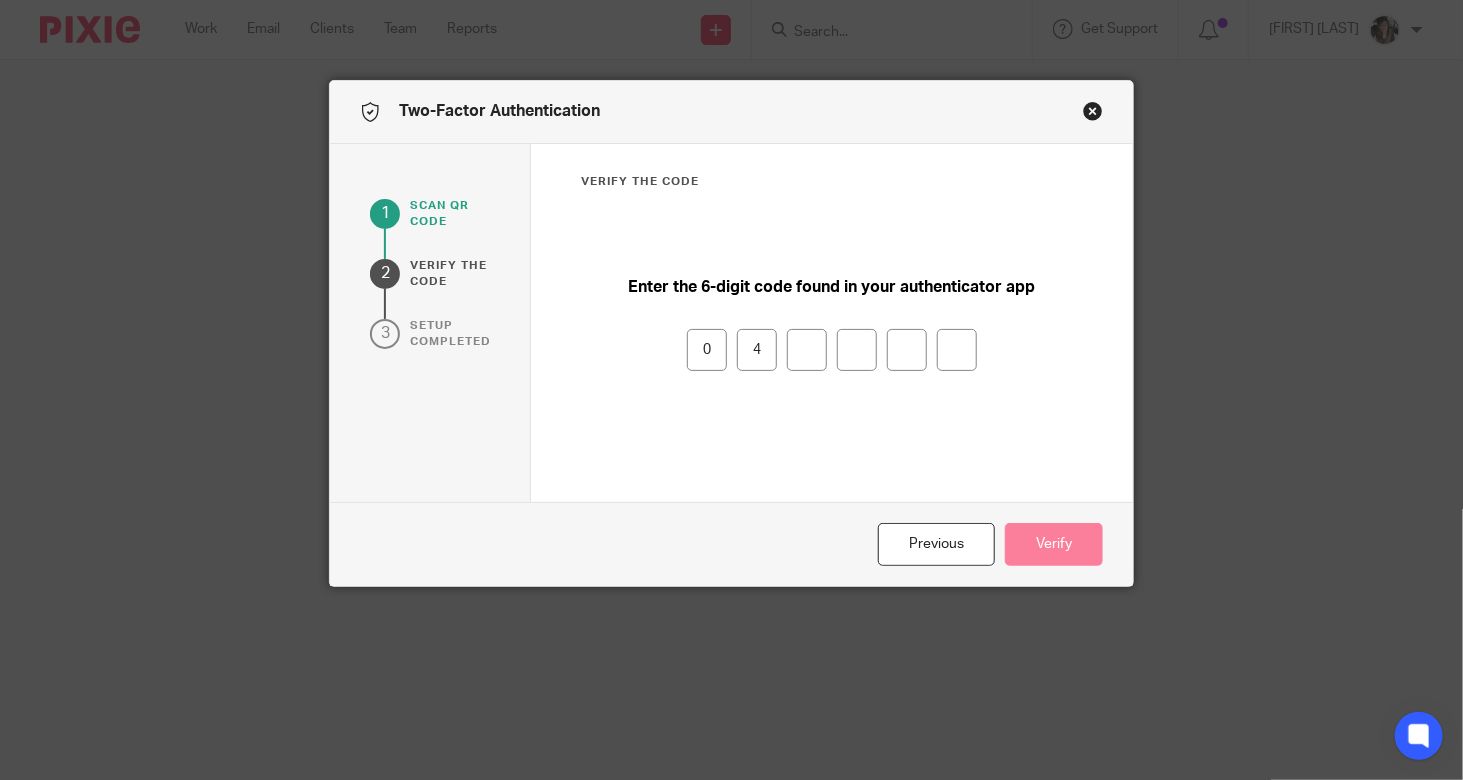 type on "2" 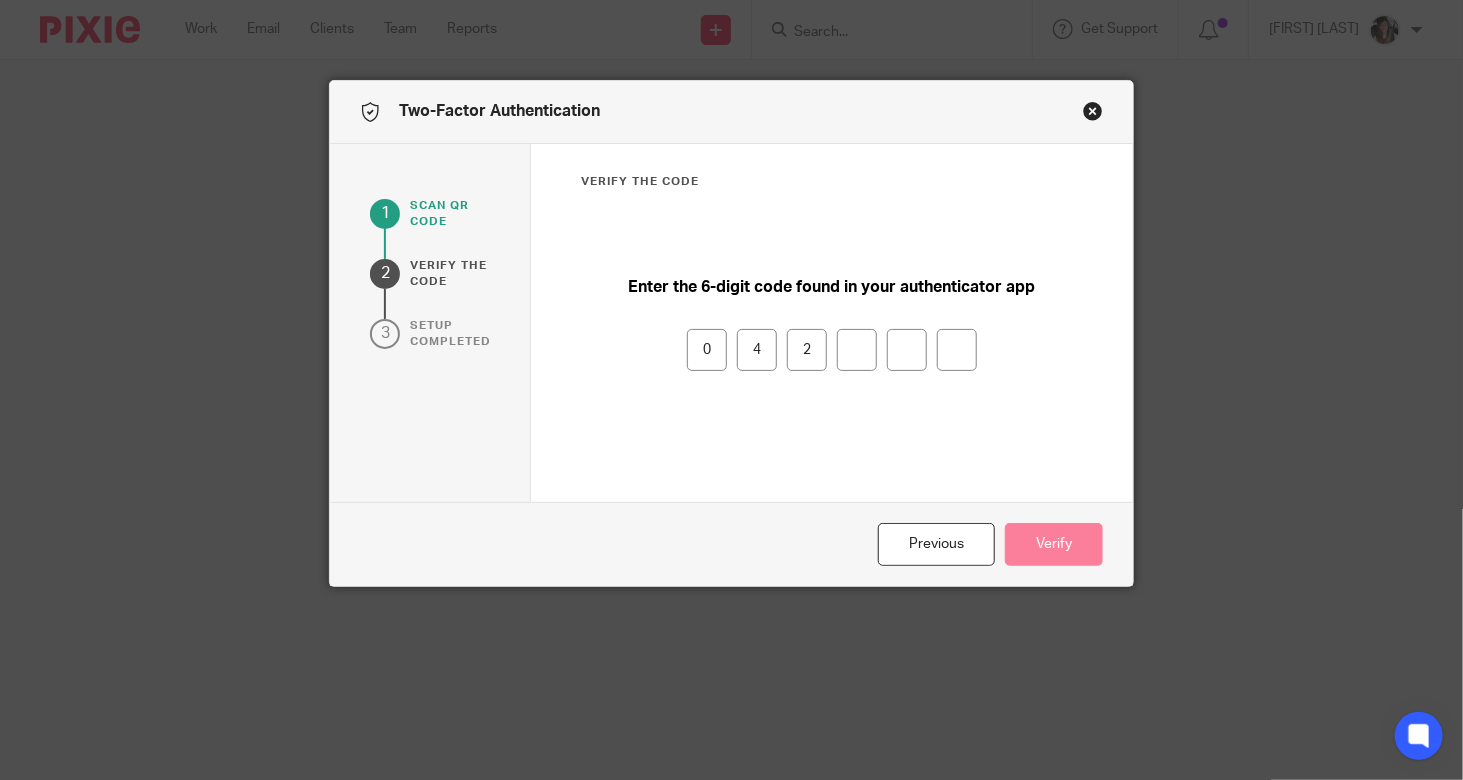 type on "5" 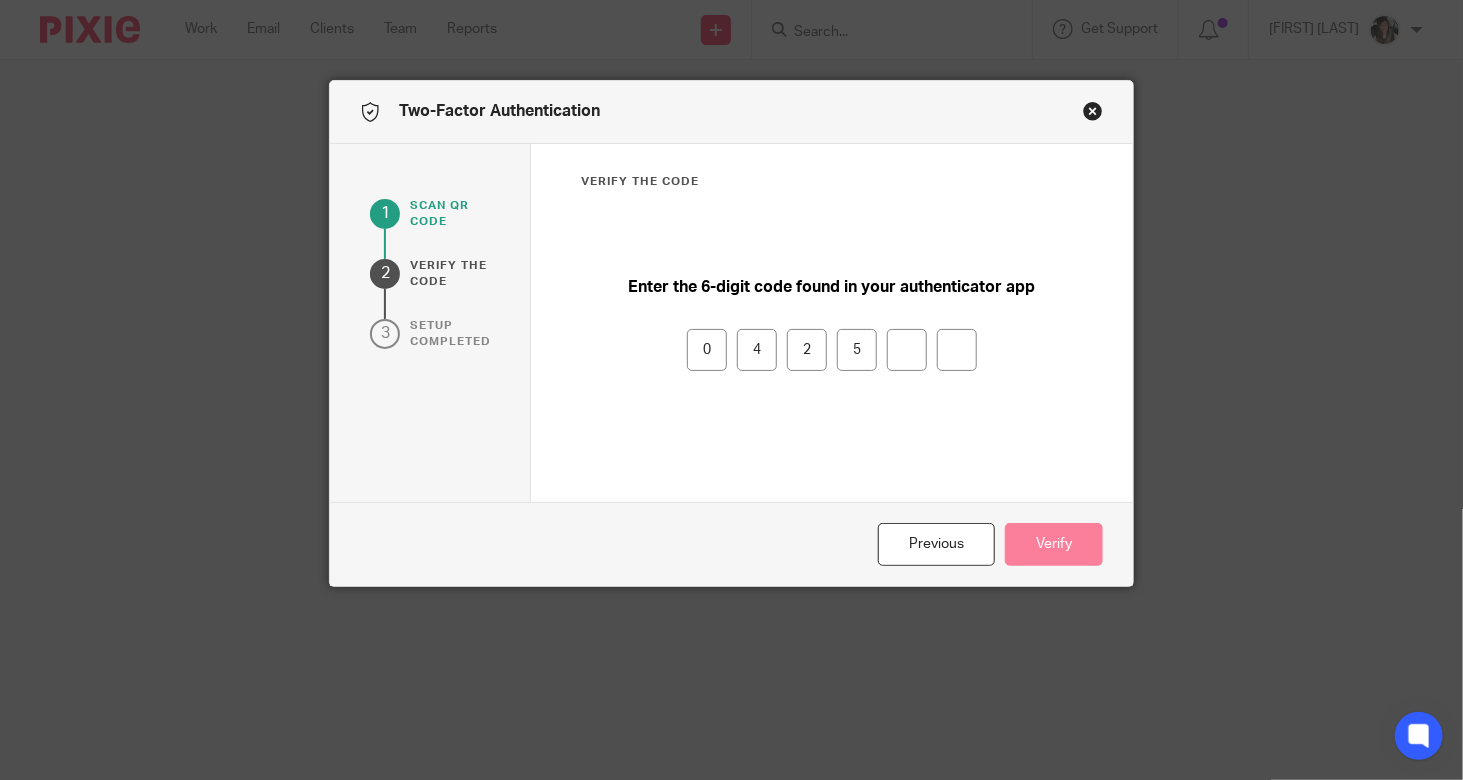 type on "5" 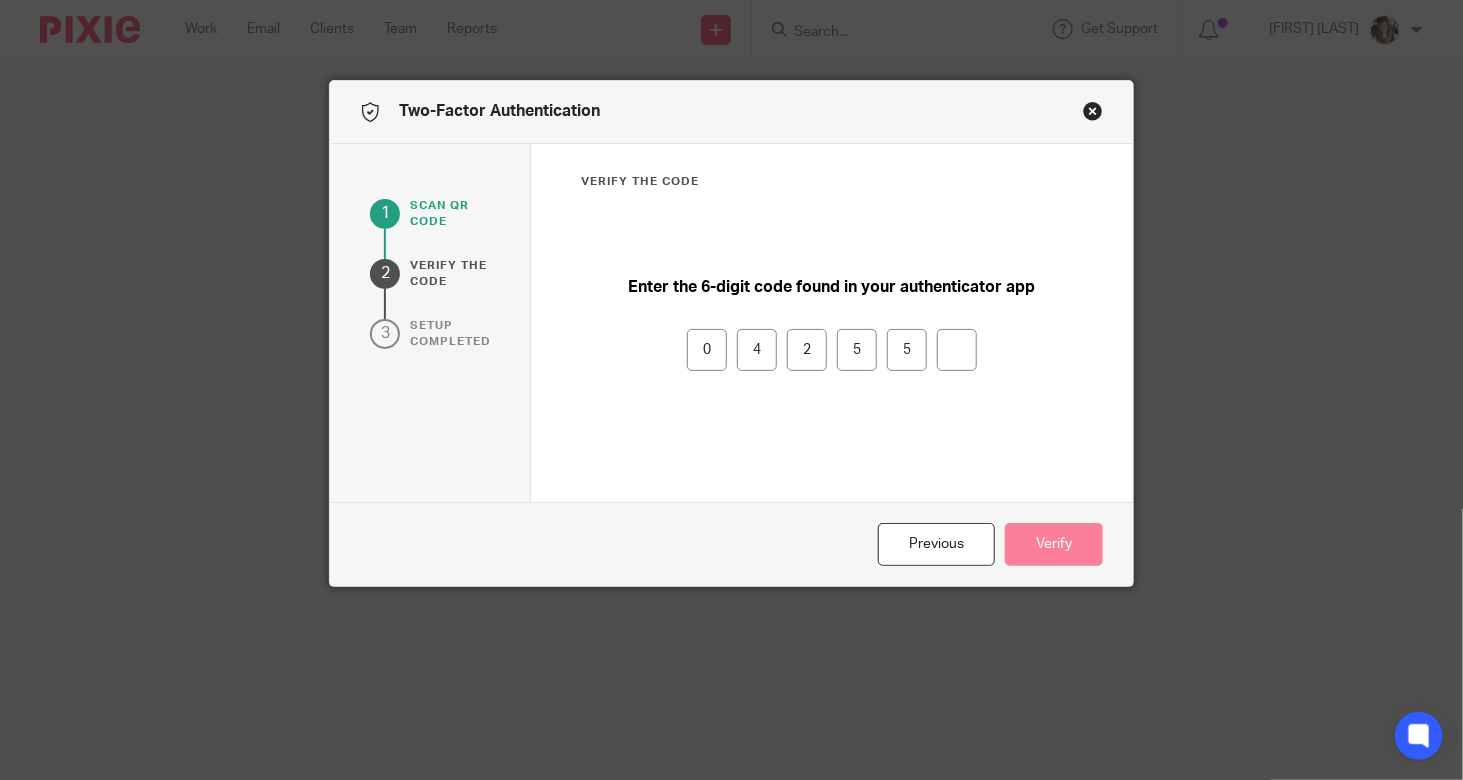 type on "9" 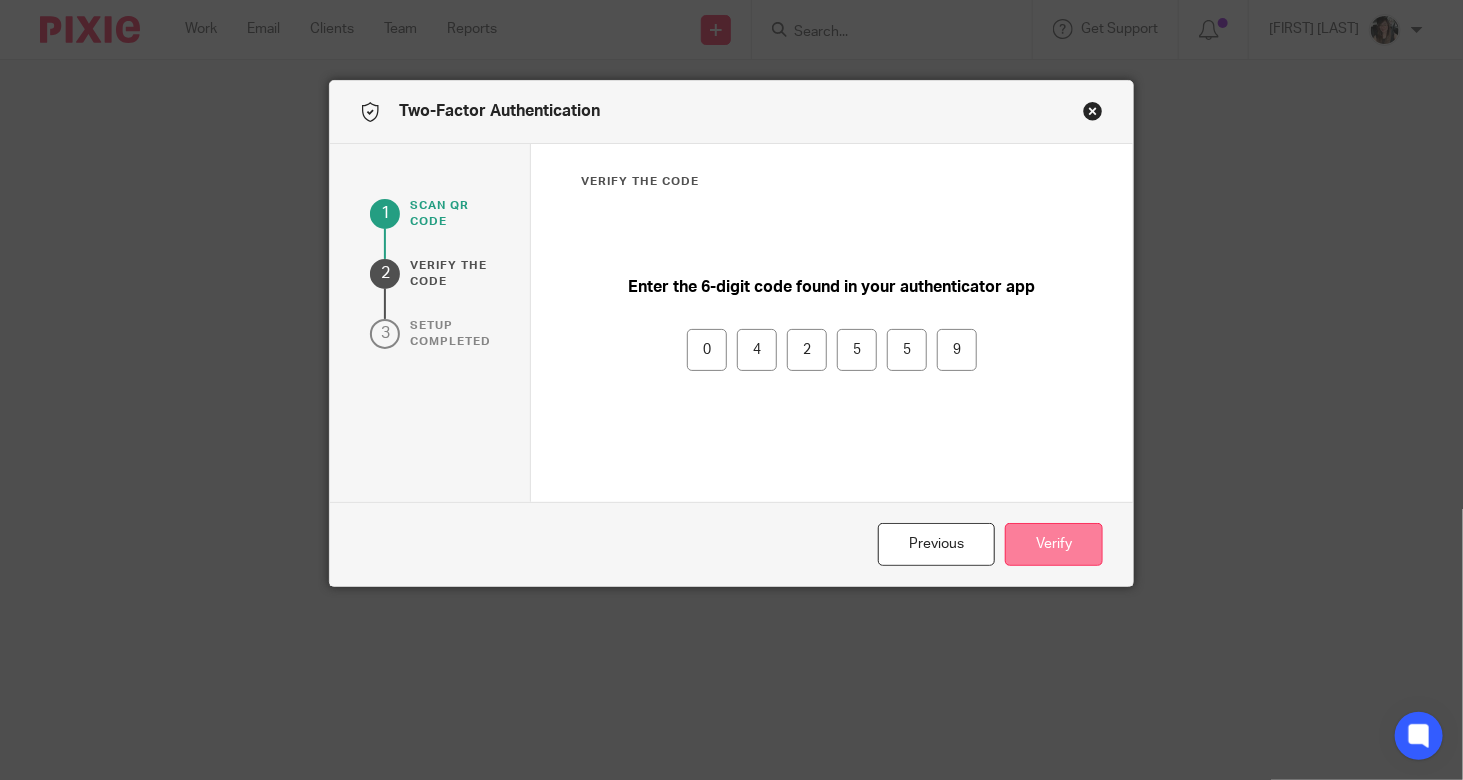 click on "Verify" at bounding box center [1054, 544] 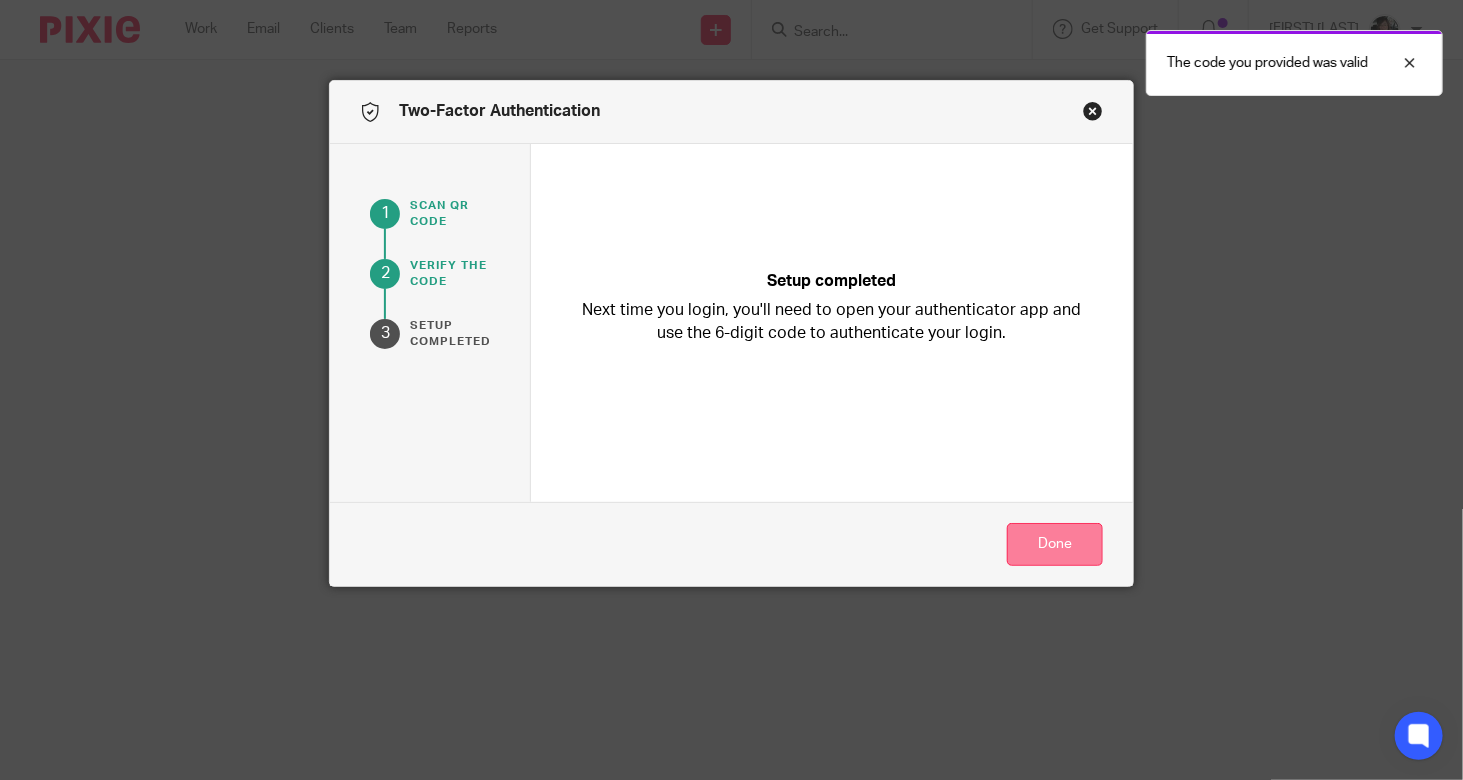 click on "Done" at bounding box center (1055, 544) 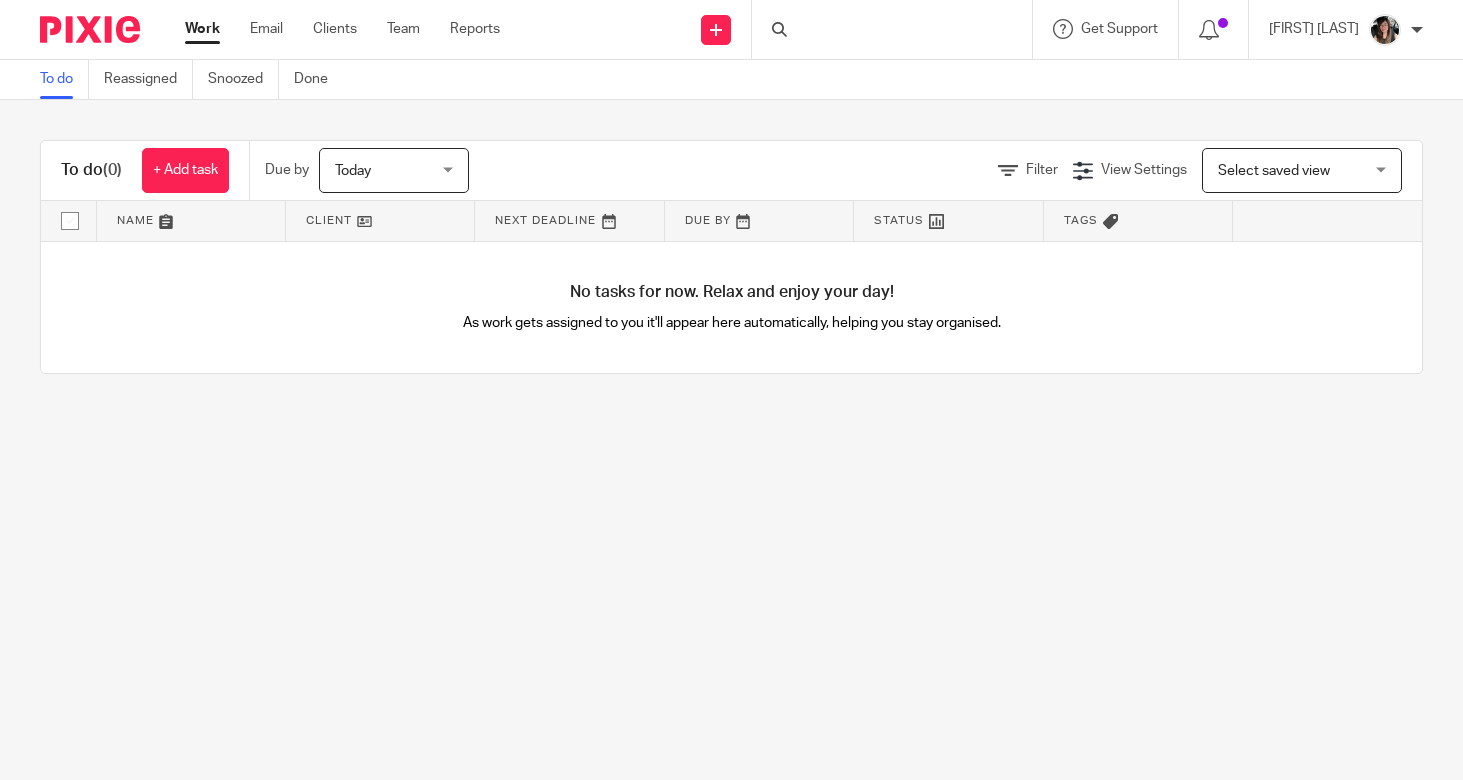 scroll, scrollTop: 0, scrollLeft: 0, axis: both 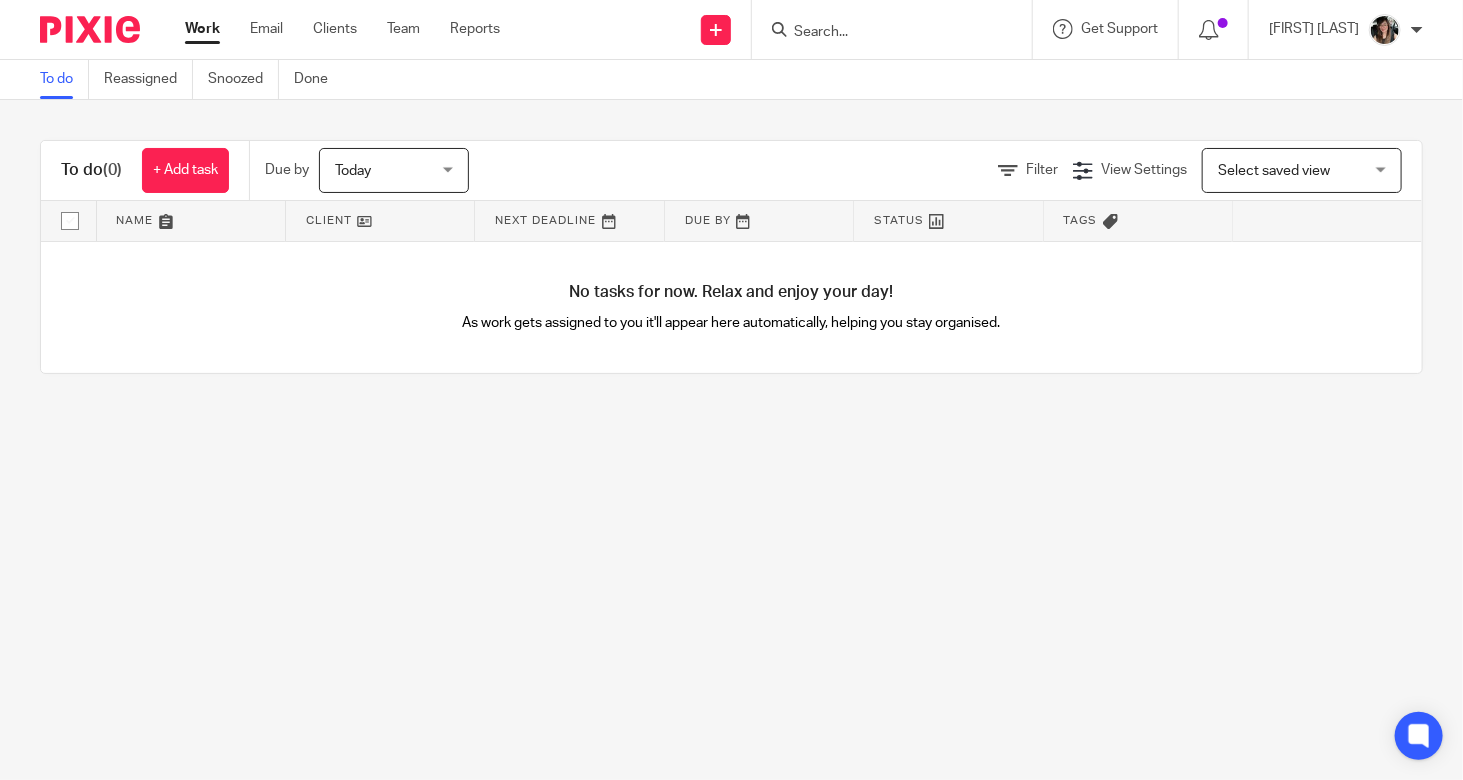 click on "Work
Email
Clients
Team
Reports" at bounding box center [357, 29] 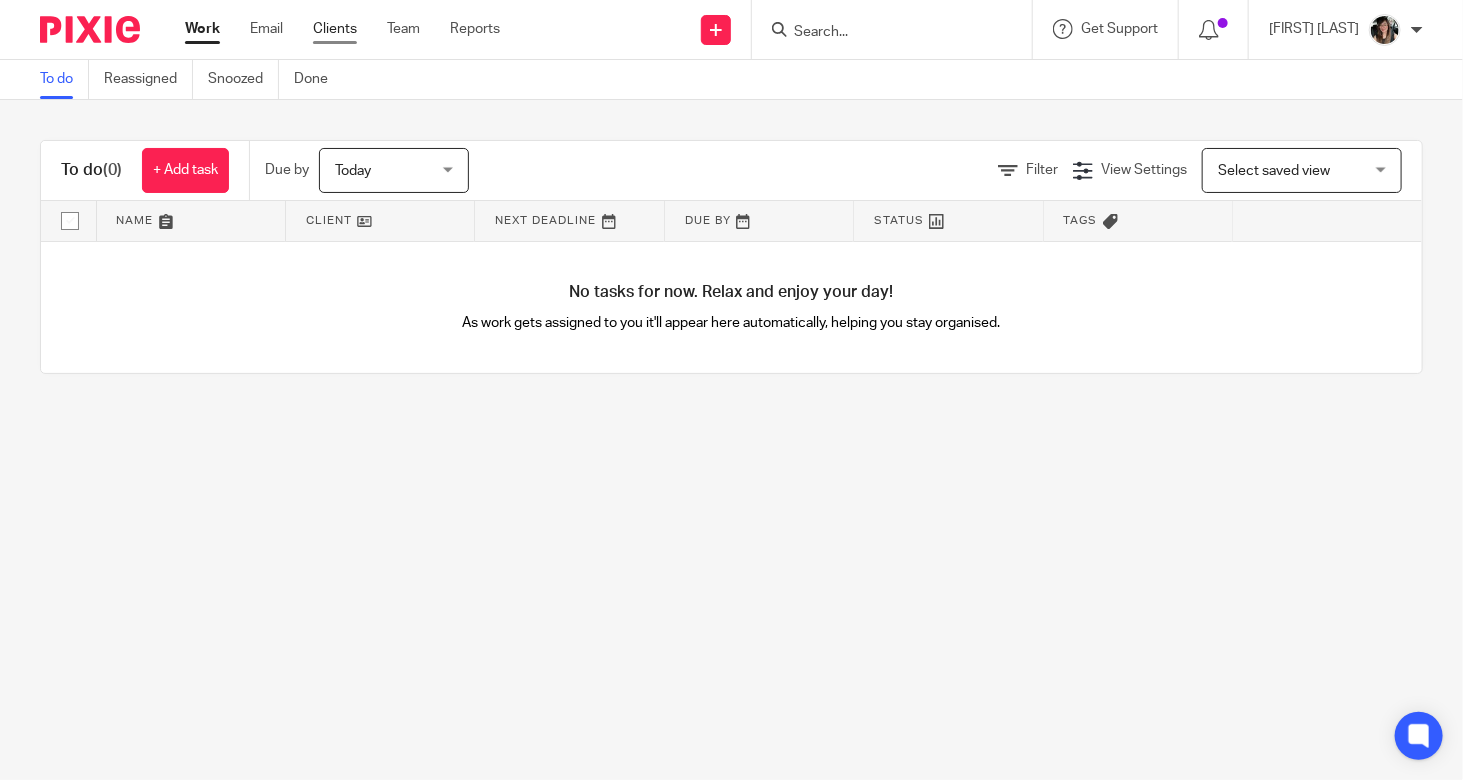 click on "Clients" at bounding box center [335, 29] 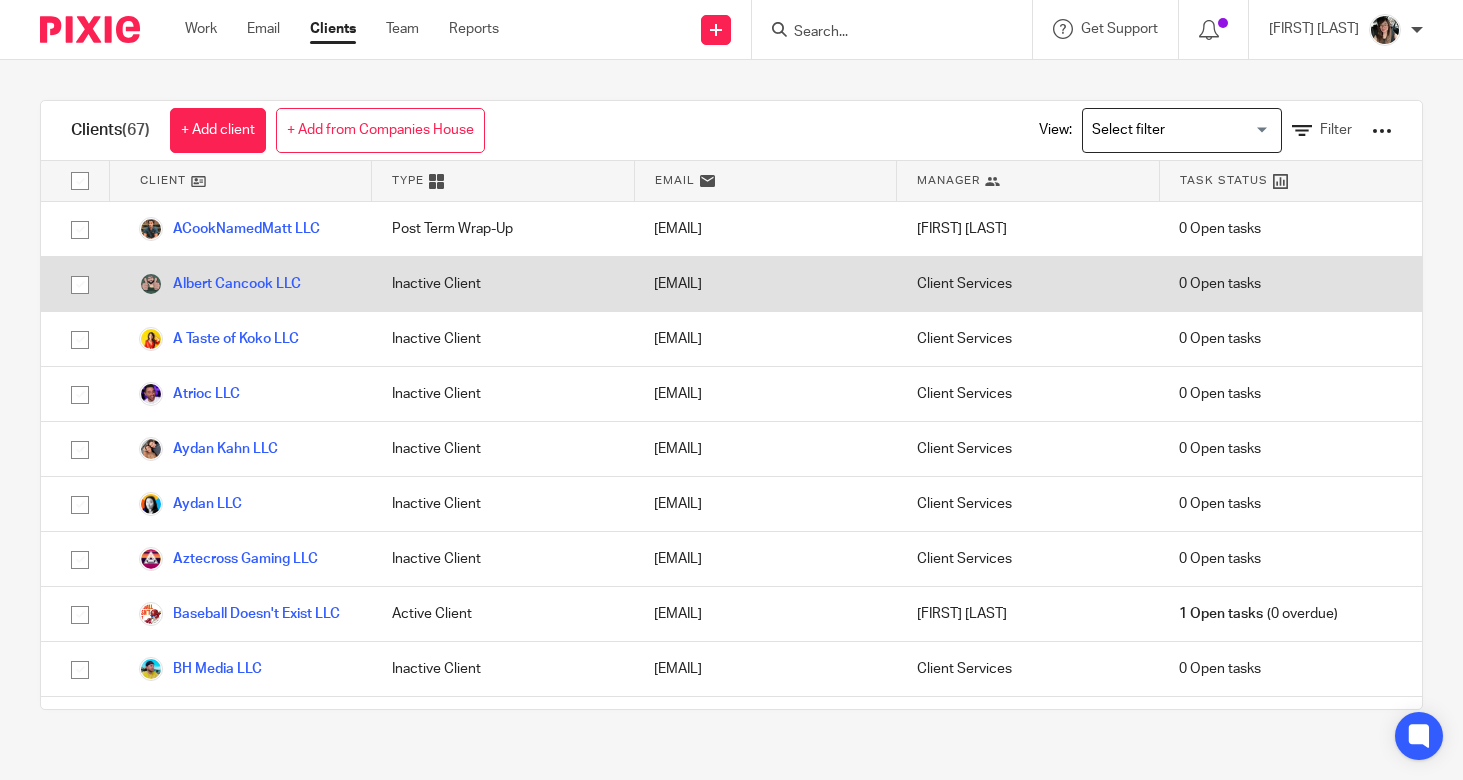 scroll, scrollTop: 0, scrollLeft: 0, axis: both 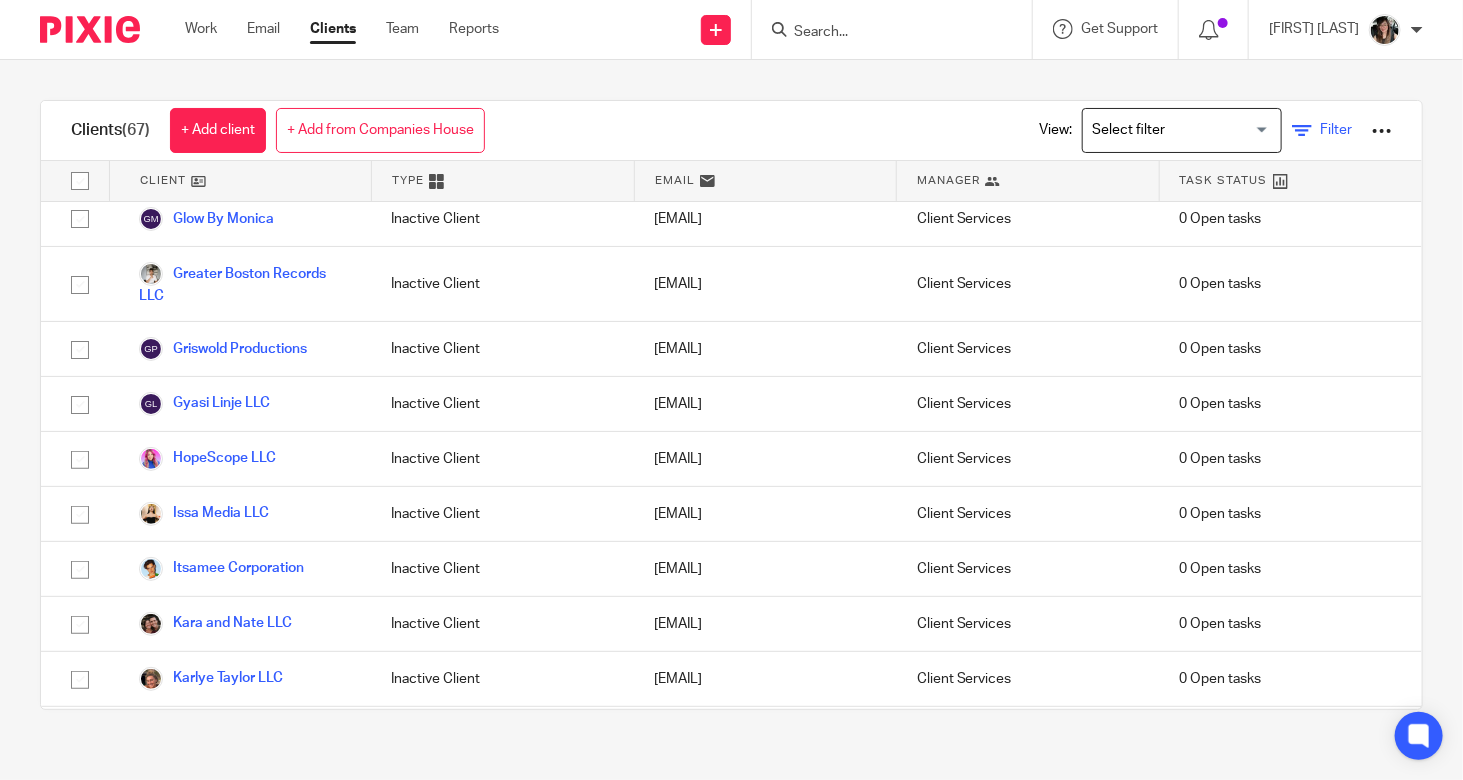 click on "Filter" at bounding box center (1336, 130) 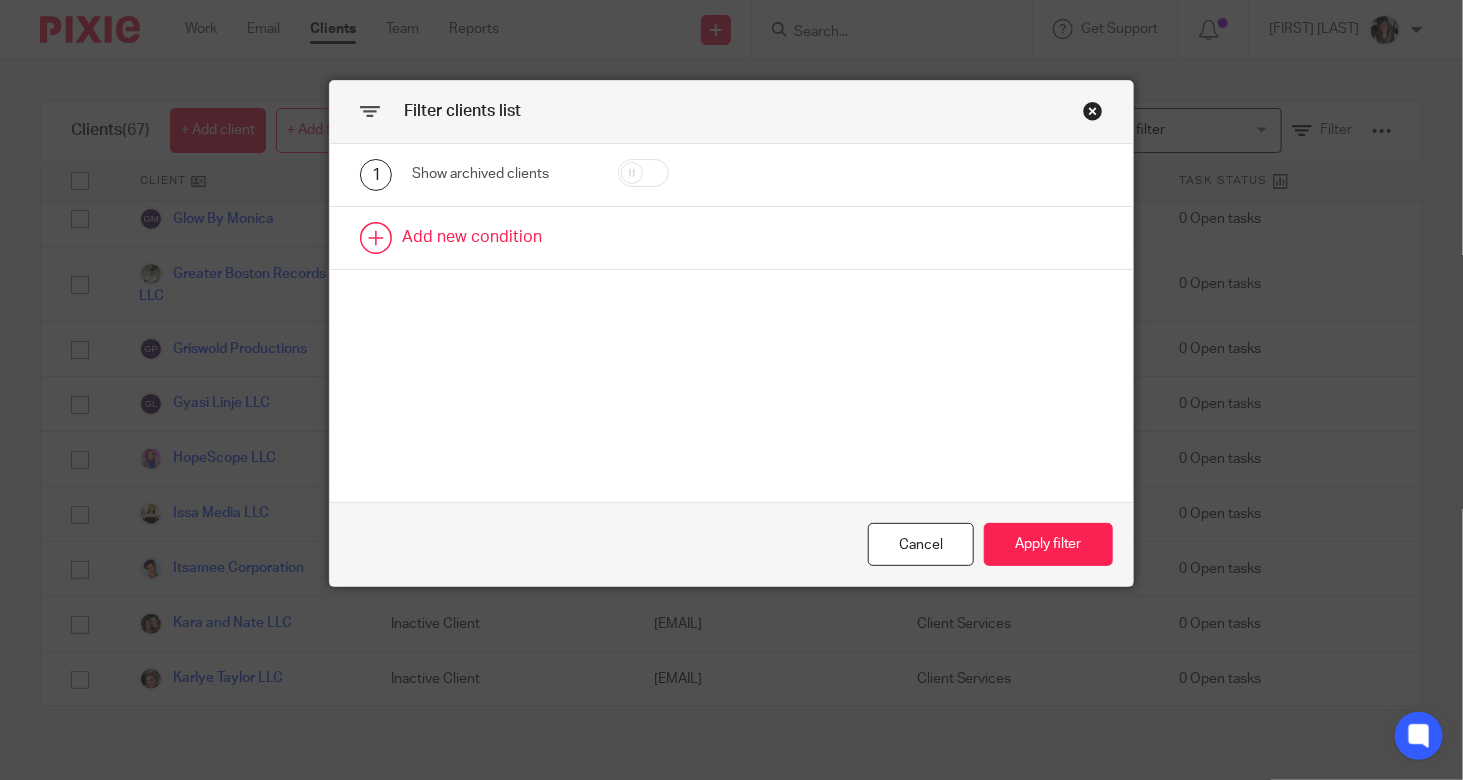 click at bounding box center (731, 238) 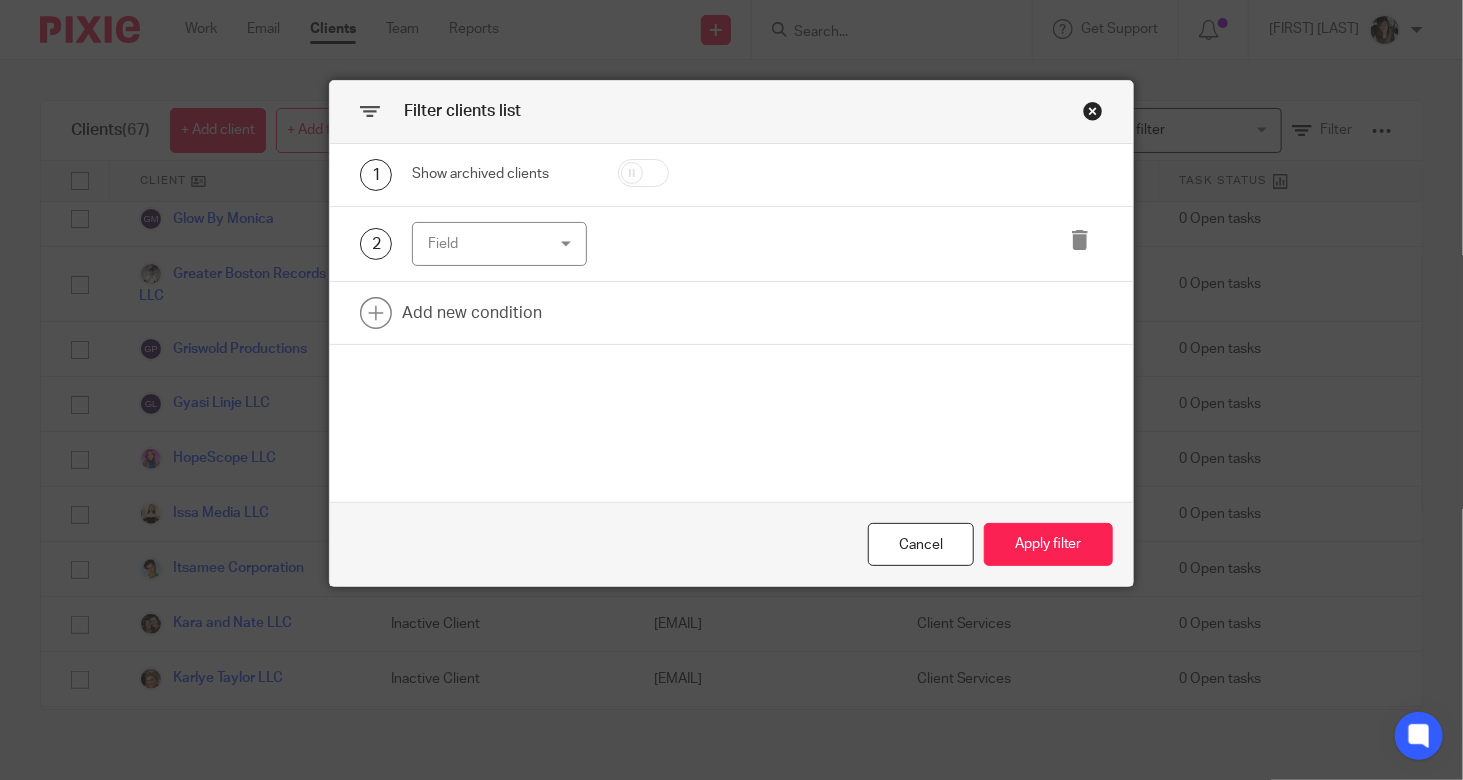 click on "Field" at bounding box center (491, 244) 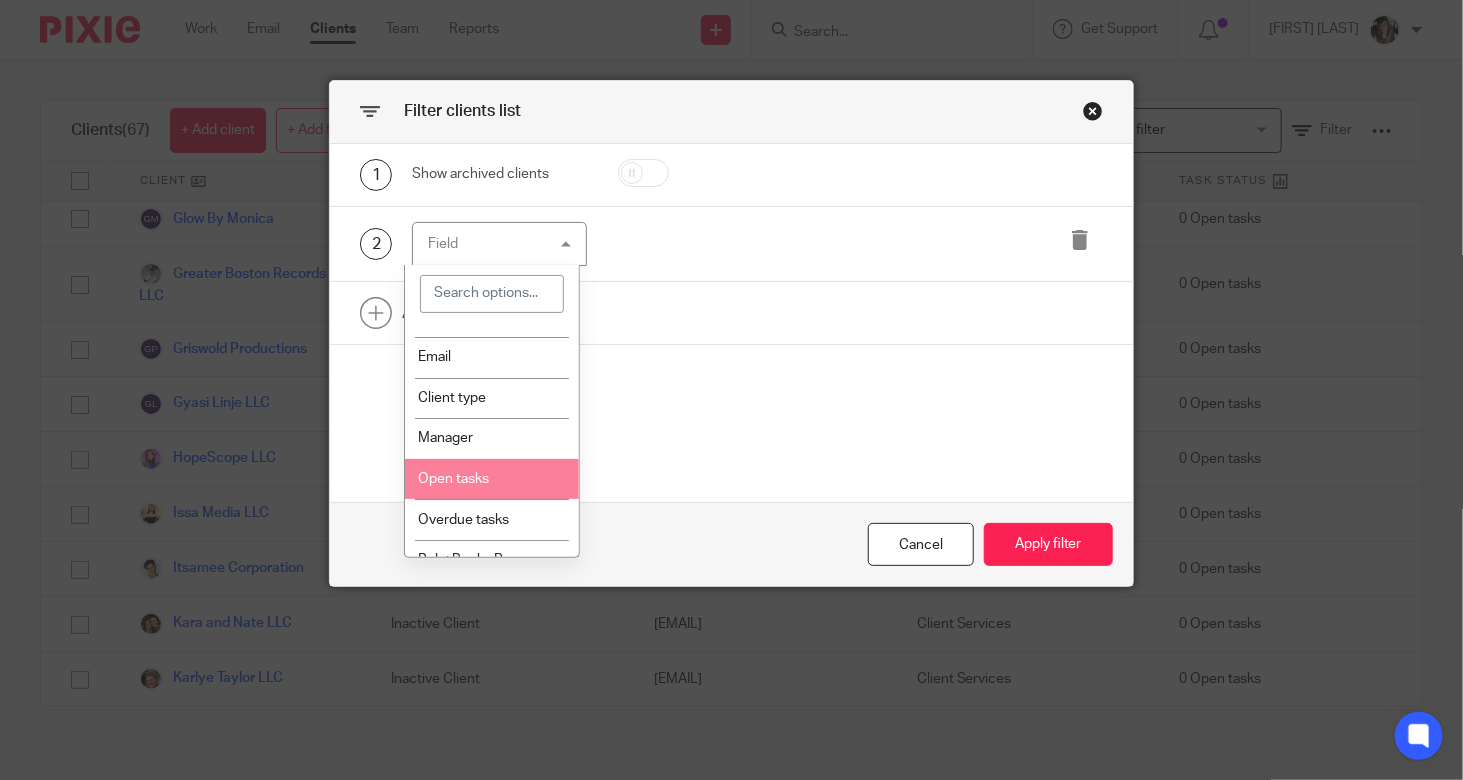 scroll, scrollTop: 0, scrollLeft: 0, axis: both 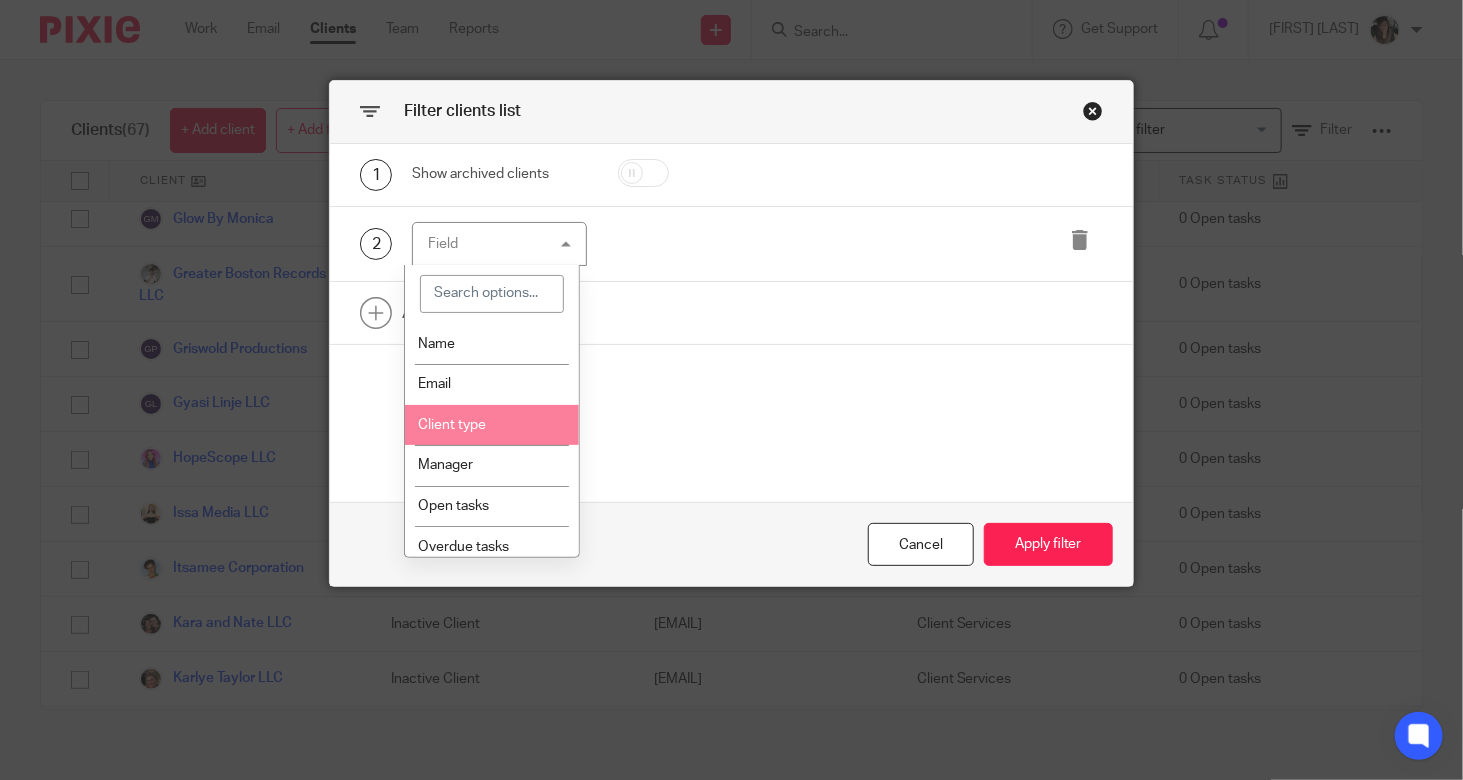 click on "Client type" at bounding box center (452, 425) 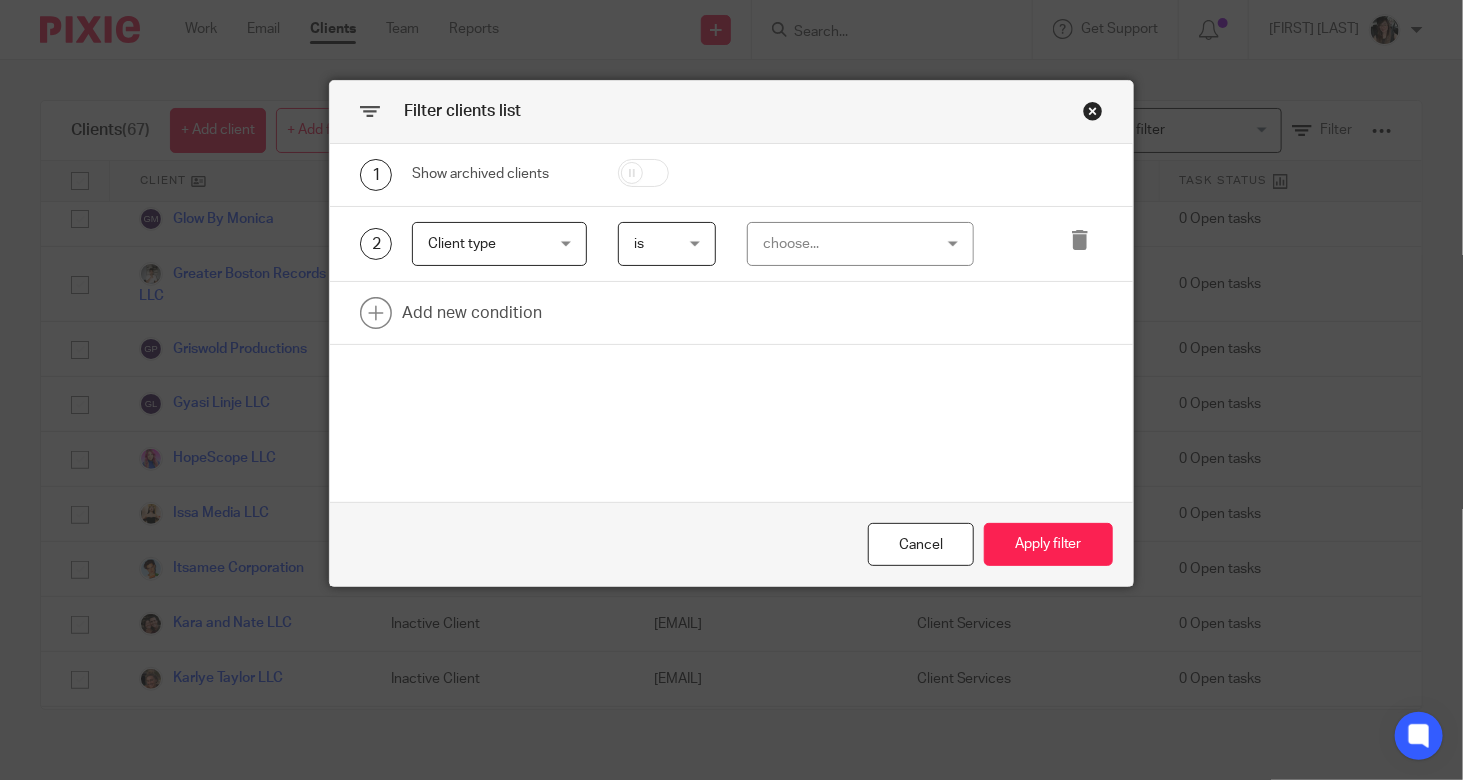 click on "choose..." at bounding box center [847, 244] 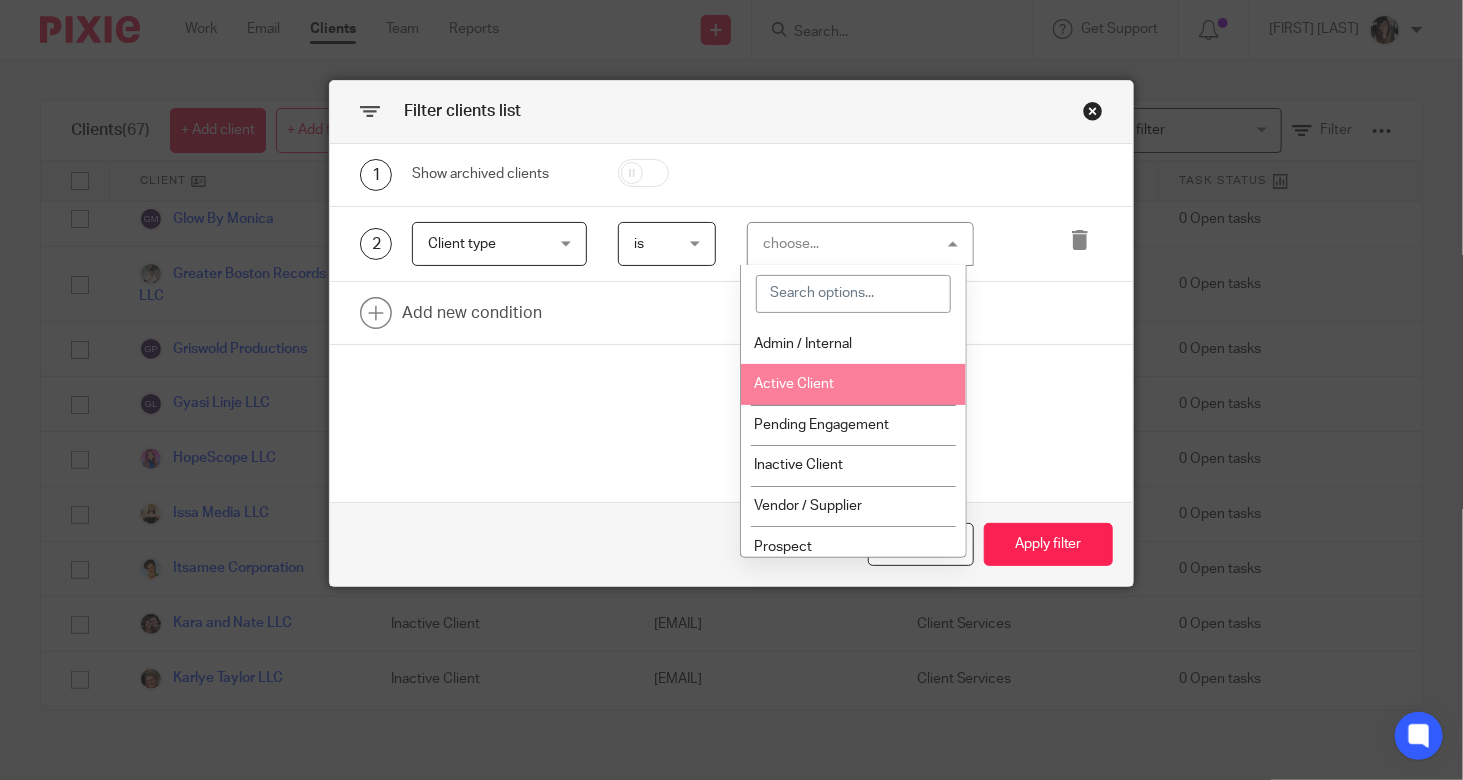 drag, startPoint x: 823, startPoint y: 391, endPoint x: 845, endPoint y: 418, distance: 34.828148 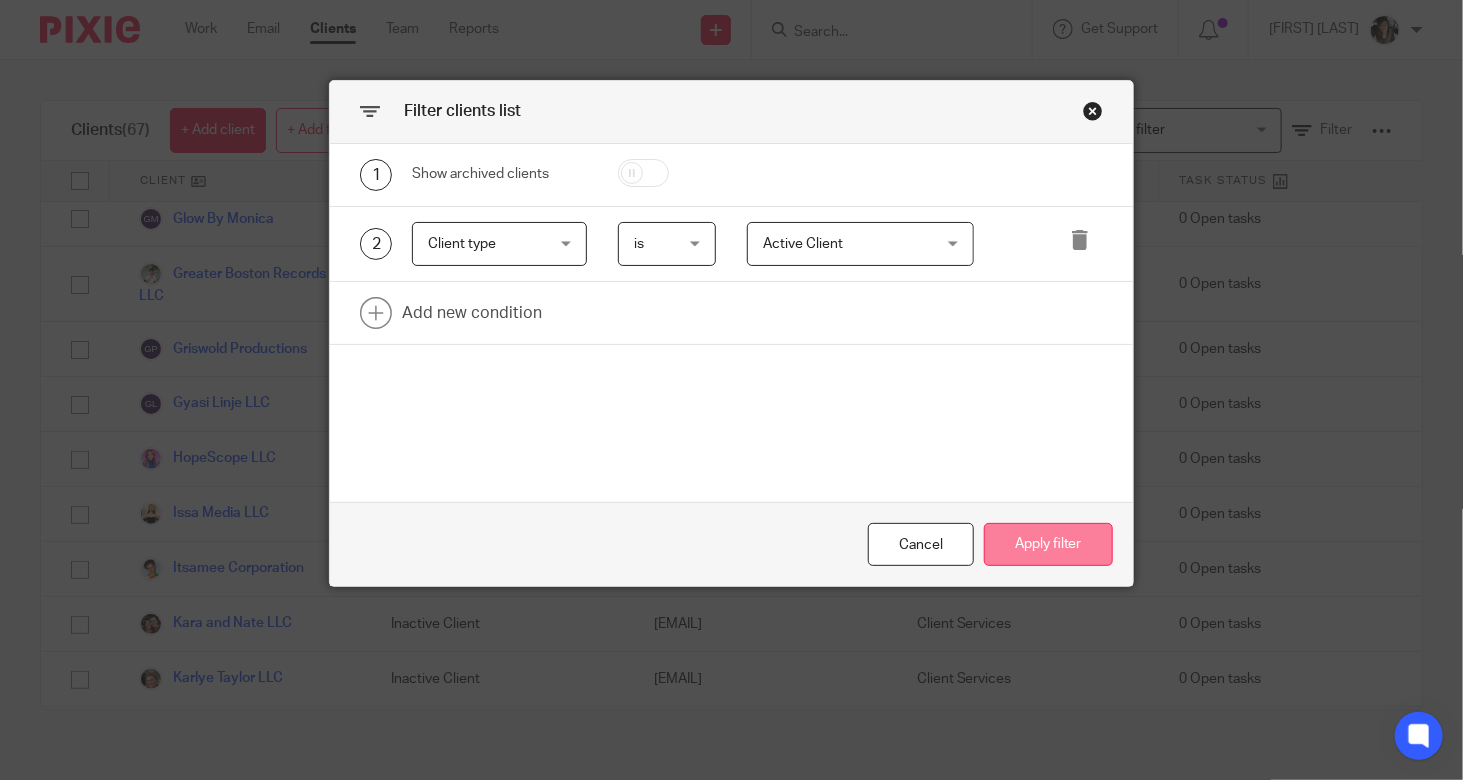 click on "Apply filter" at bounding box center [1048, 544] 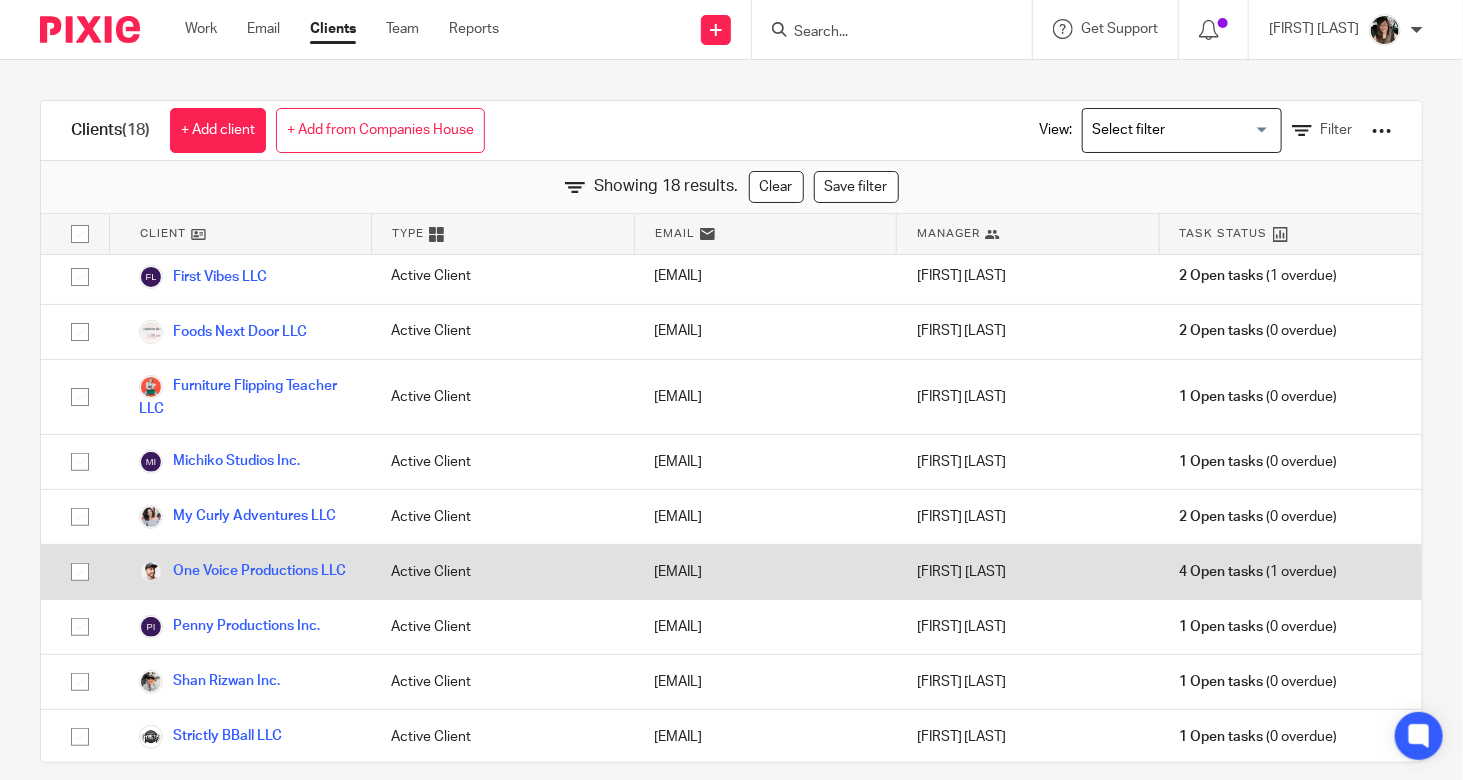 scroll, scrollTop: 576, scrollLeft: 0, axis: vertical 